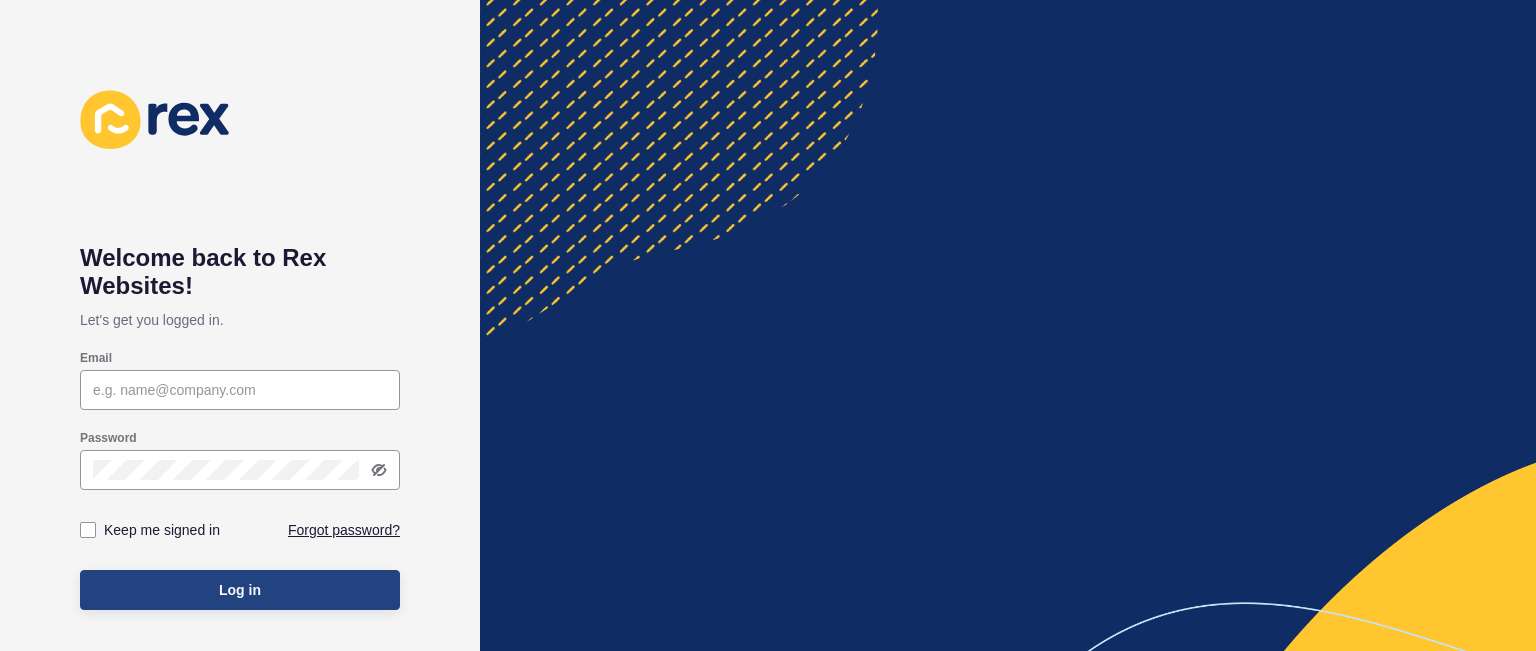 scroll, scrollTop: 0, scrollLeft: 0, axis: both 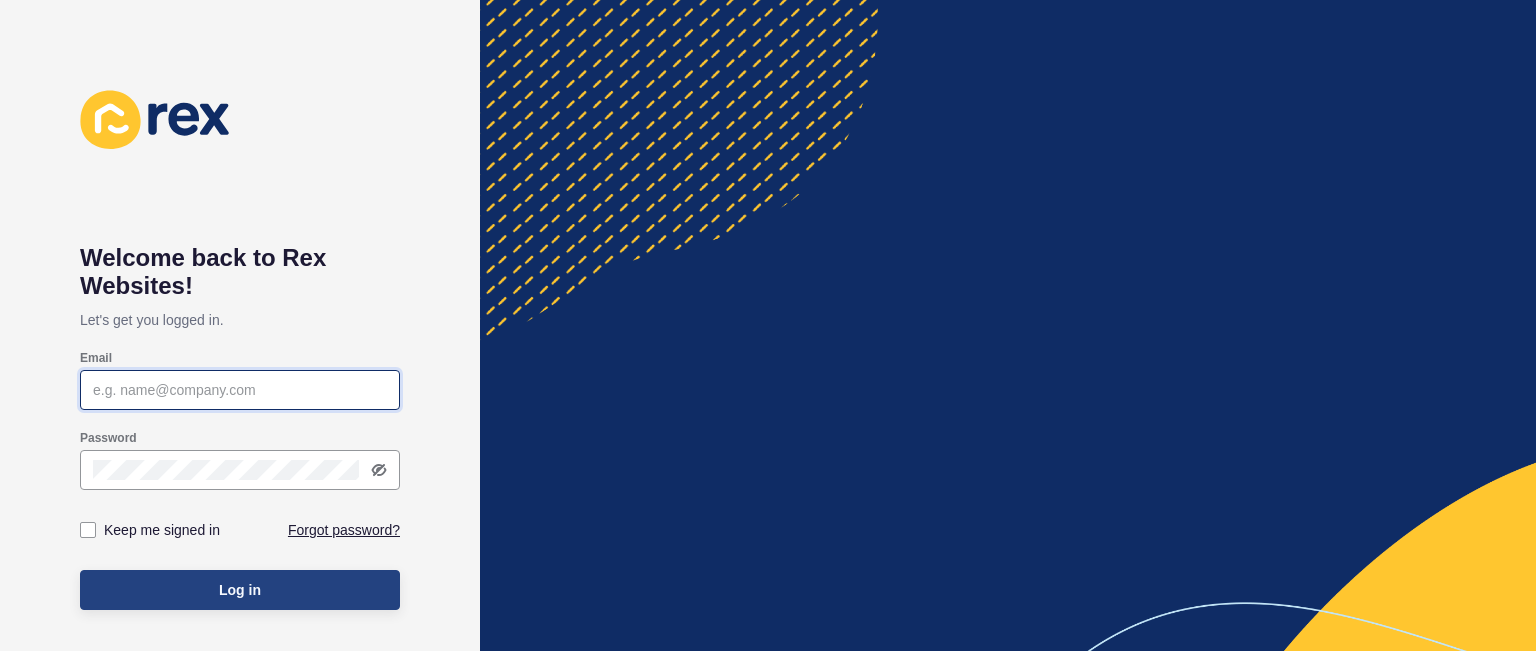 type on "[EMAIL]" 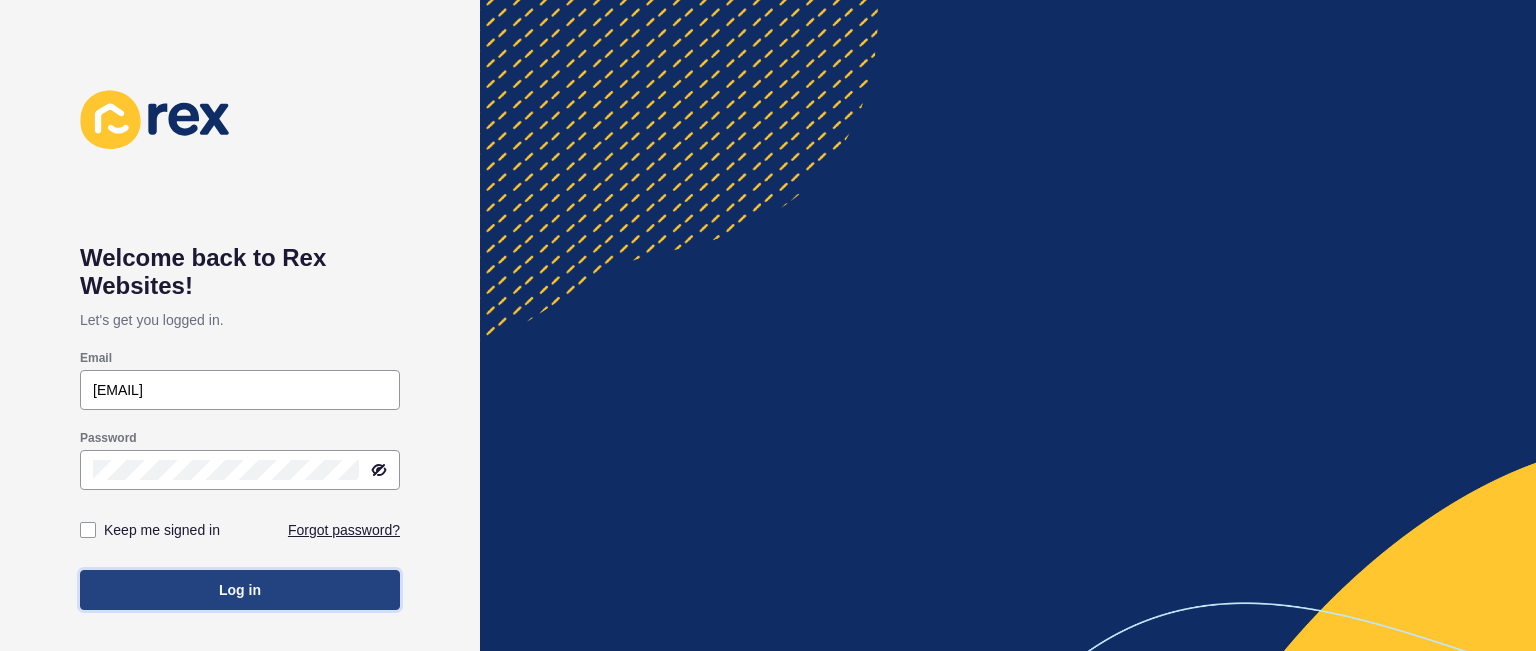 click on "Log in" at bounding box center [240, 590] 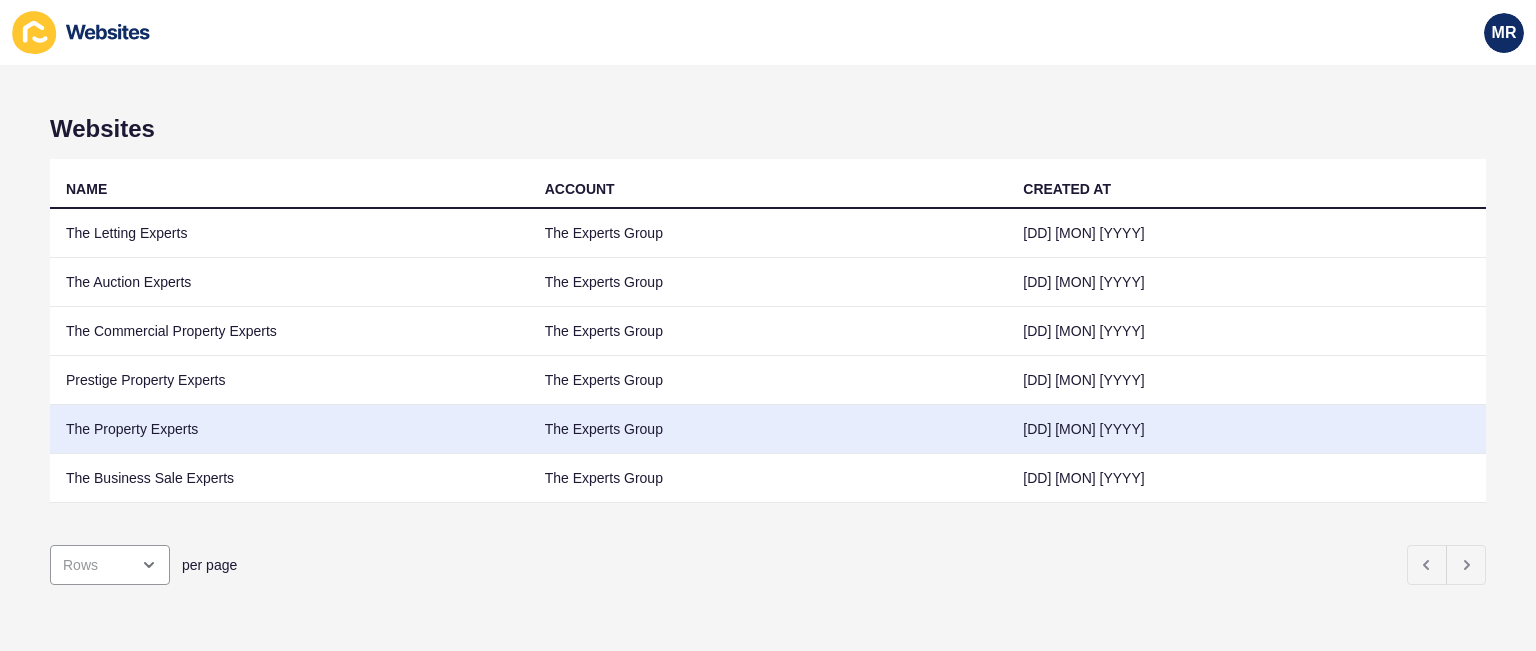 click on "The Property Experts" at bounding box center (289, 429) 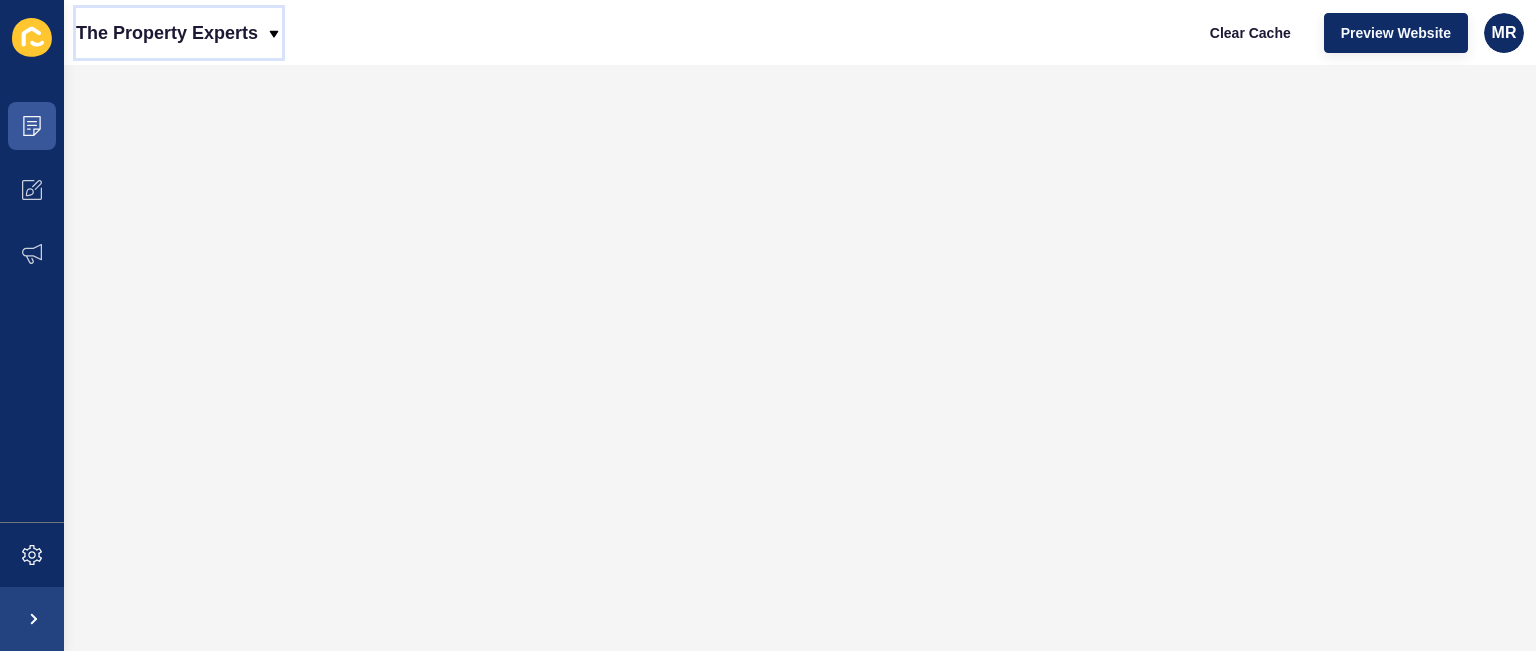 click on "The Property Experts" at bounding box center [167, 33] 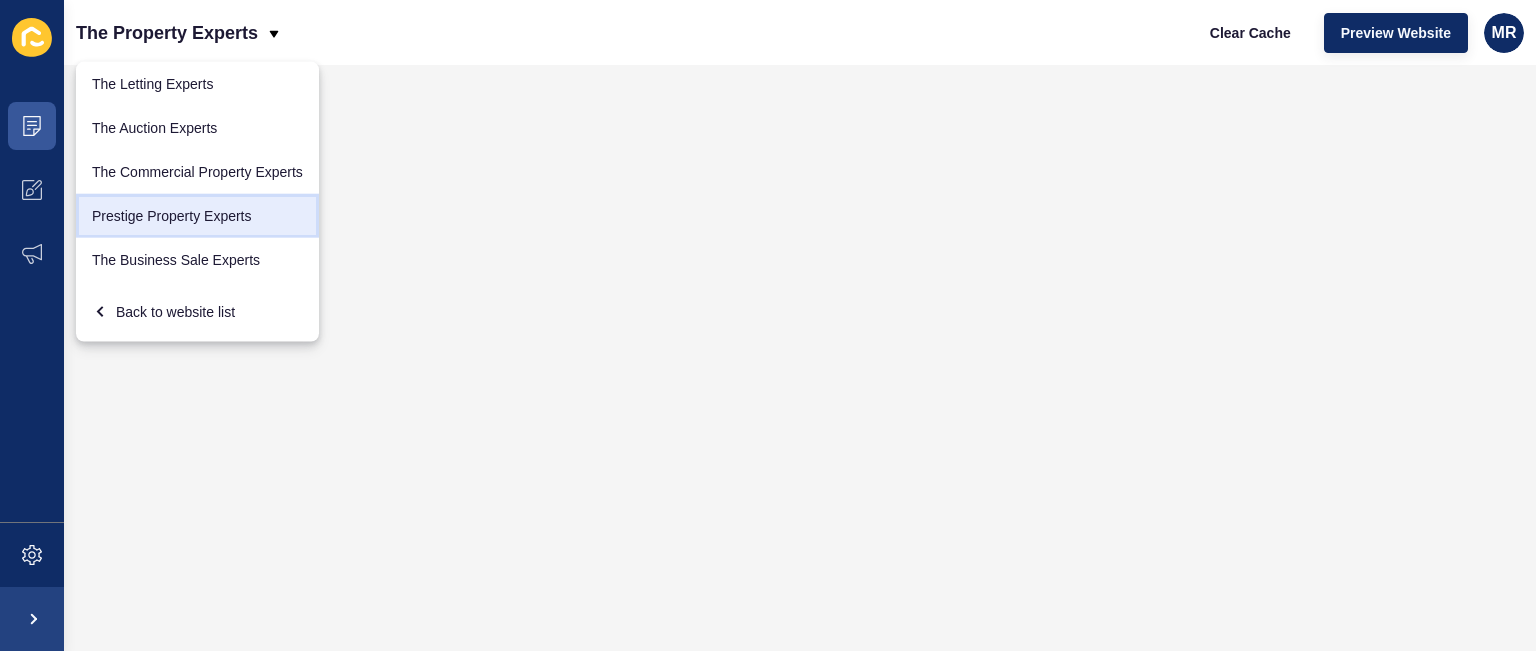click on "Prestige Property Experts" at bounding box center [197, 84] 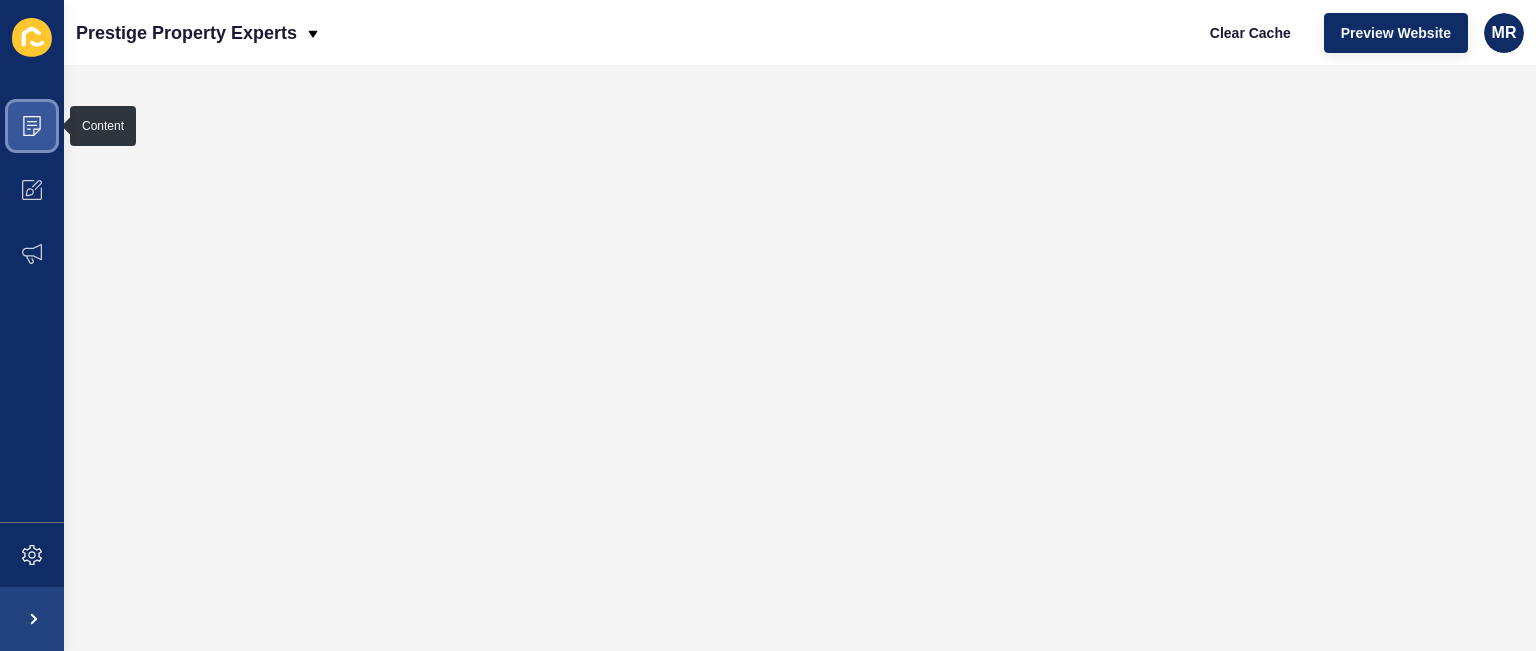 click at bounding box center (32, 126) 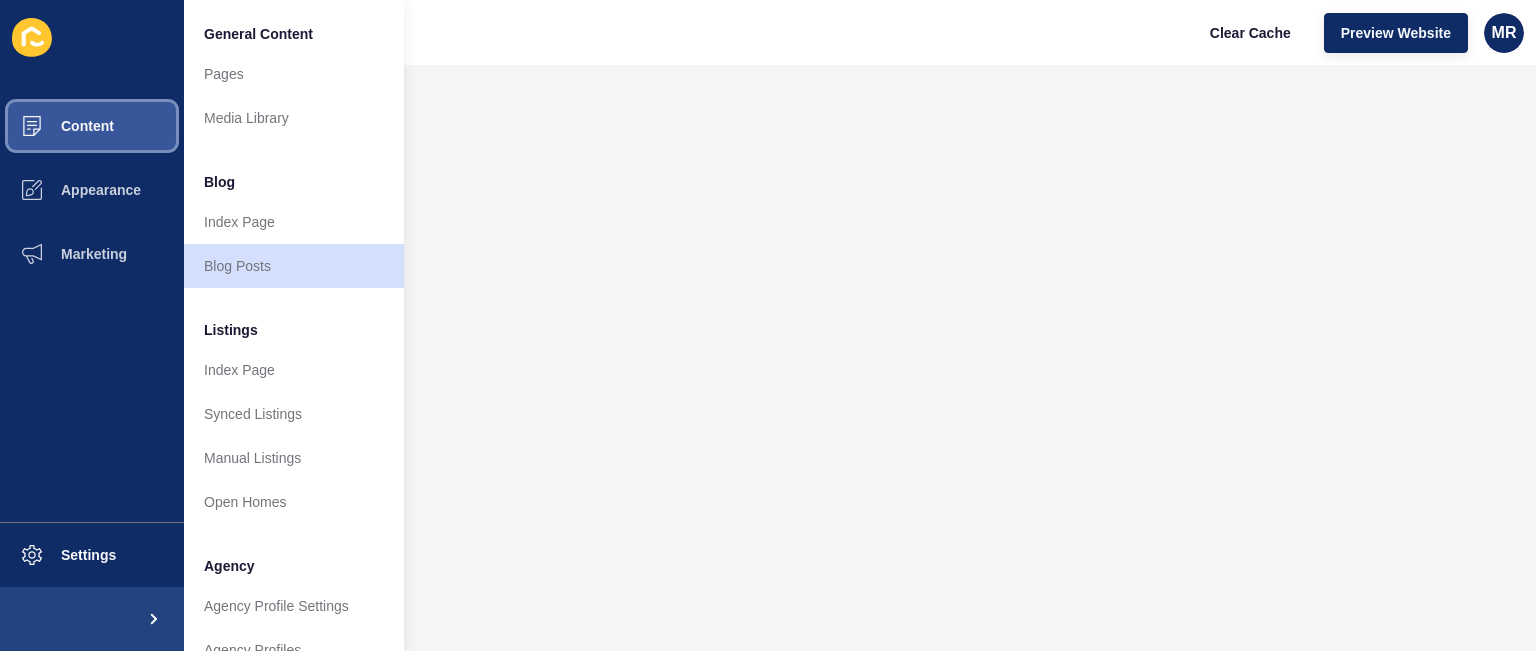 scroll, scrollTop: 536, scrollLeft: 0, axis: vertical 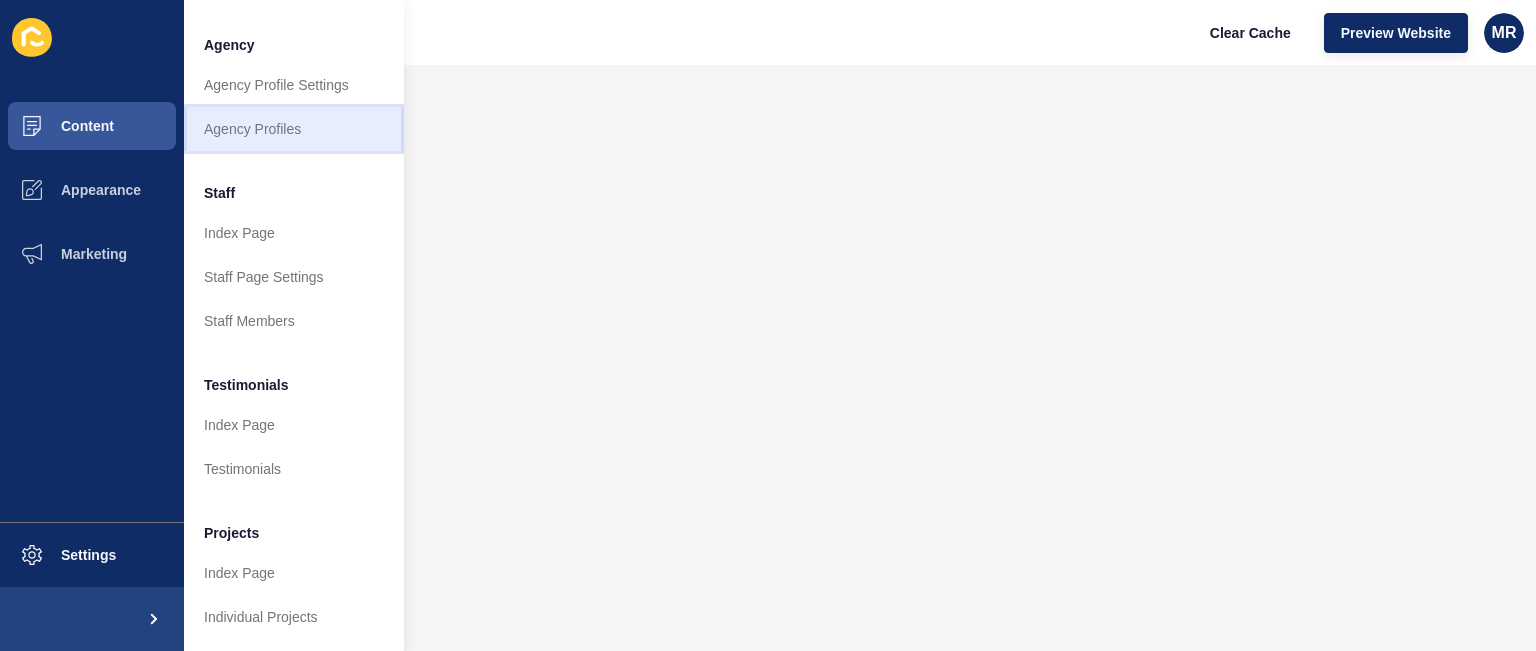 click on "Agency Profiles" at bounding box center [294, 129] 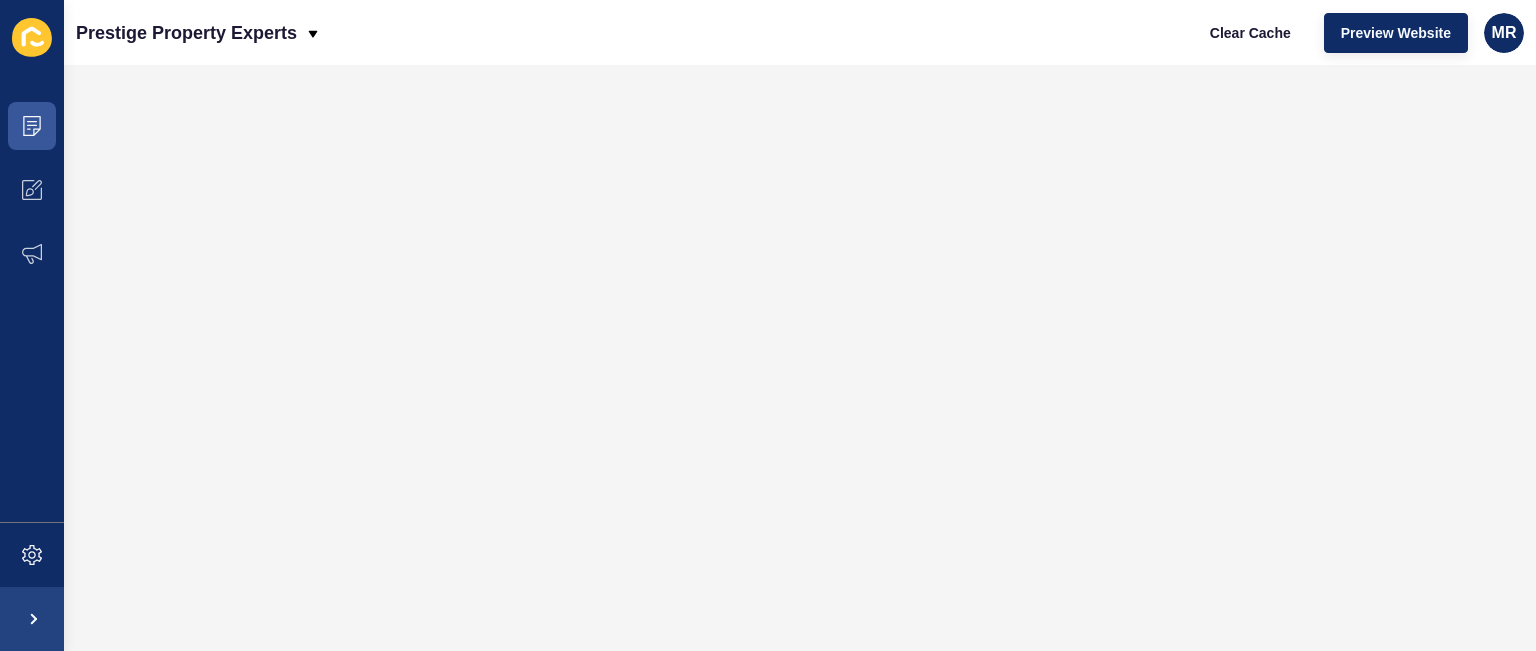 scroll, scrollTop: 0, scrollLeft: 0, axis: both 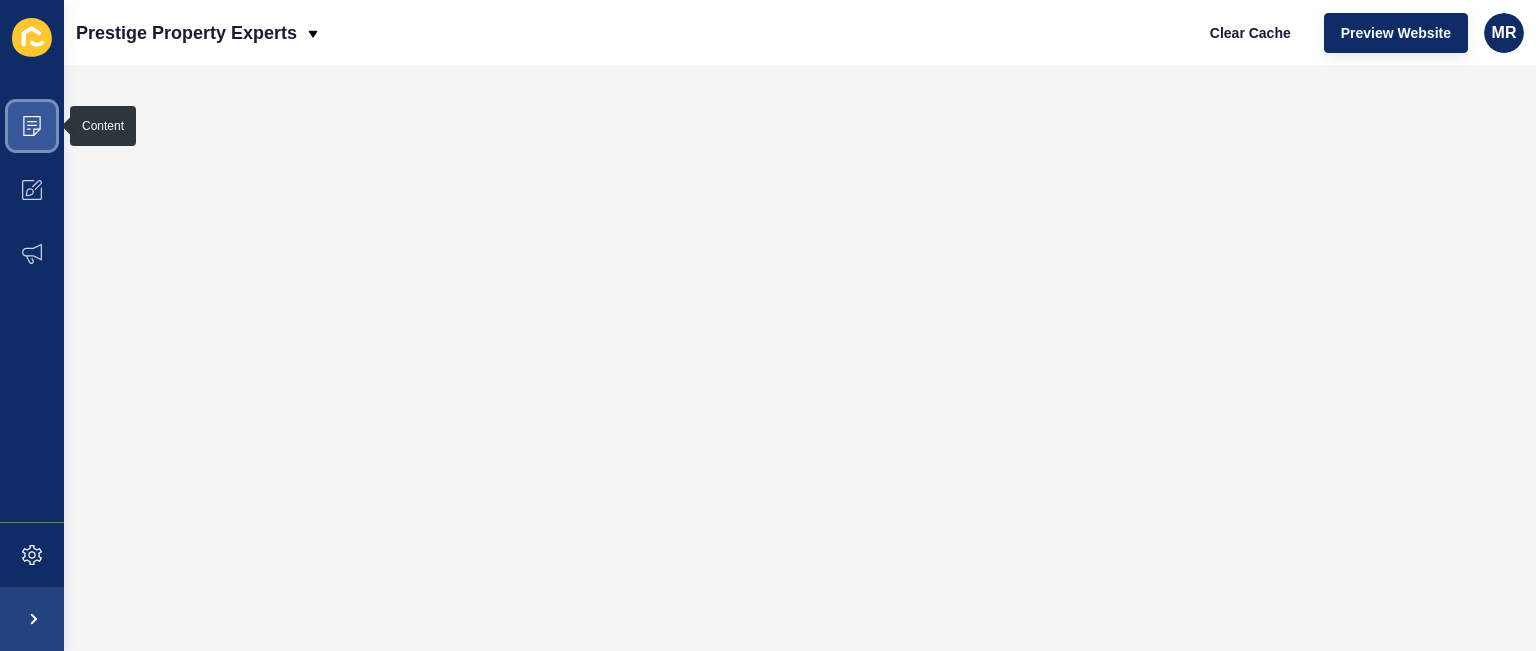 click at bounding box center [32, 126] 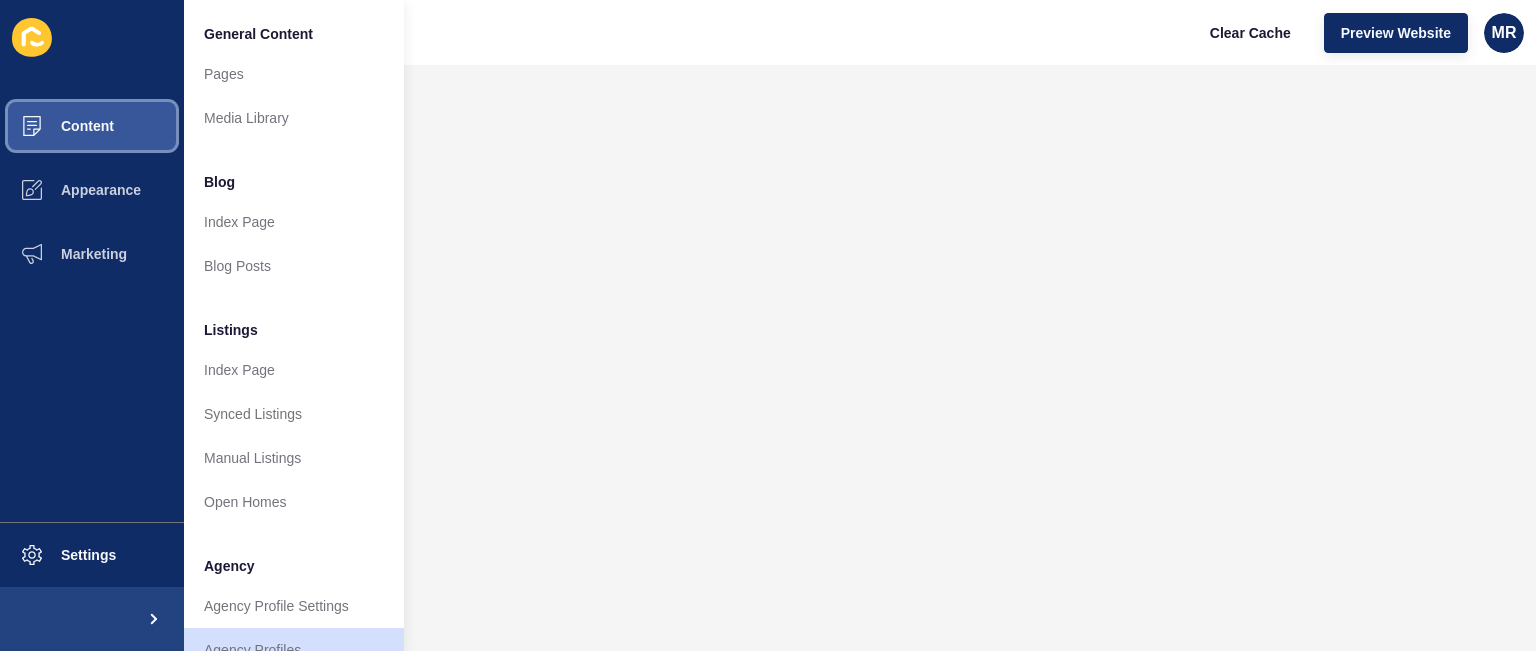 scroll, scrollTop: 536, scrollLeft: 0, axis: vertical 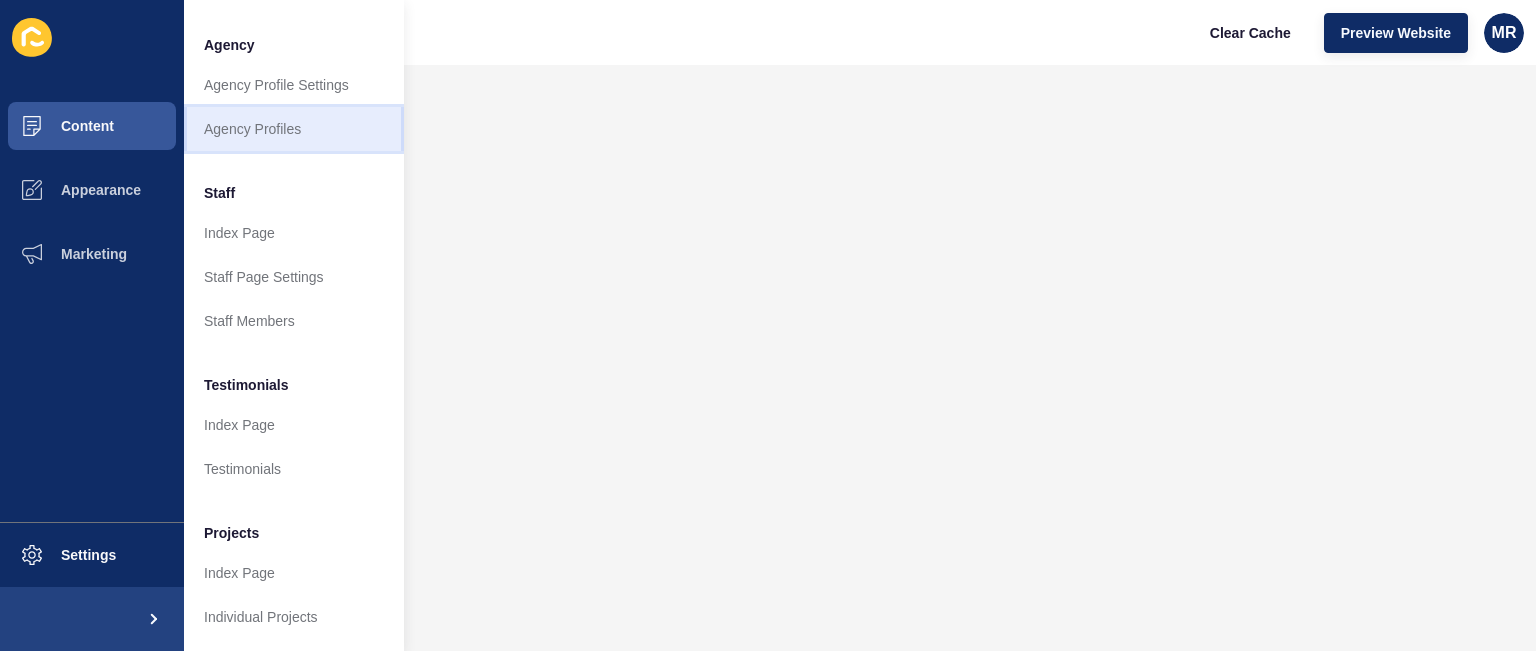 click on "Agency Profiles" at bounding box center (294, 129) 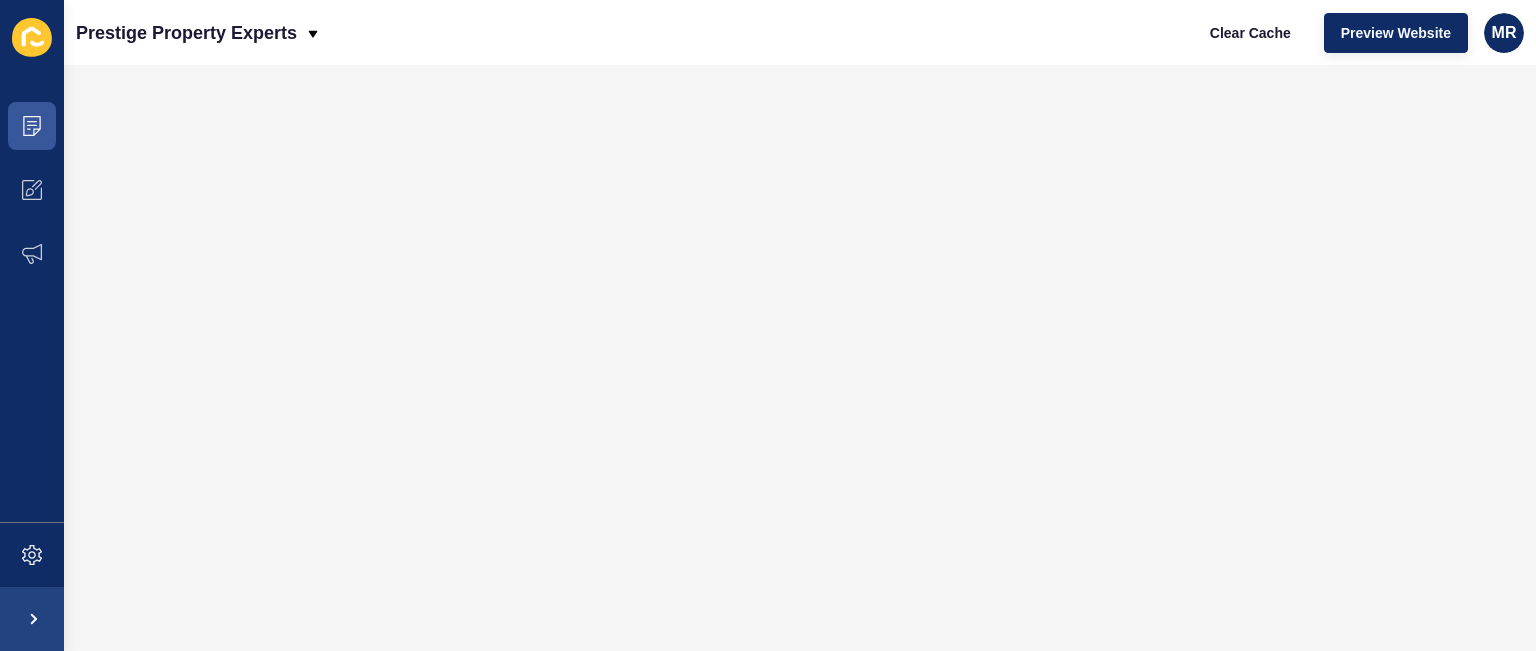 scroll, scrollTop: 0, scrollLeft: 0, axis: both 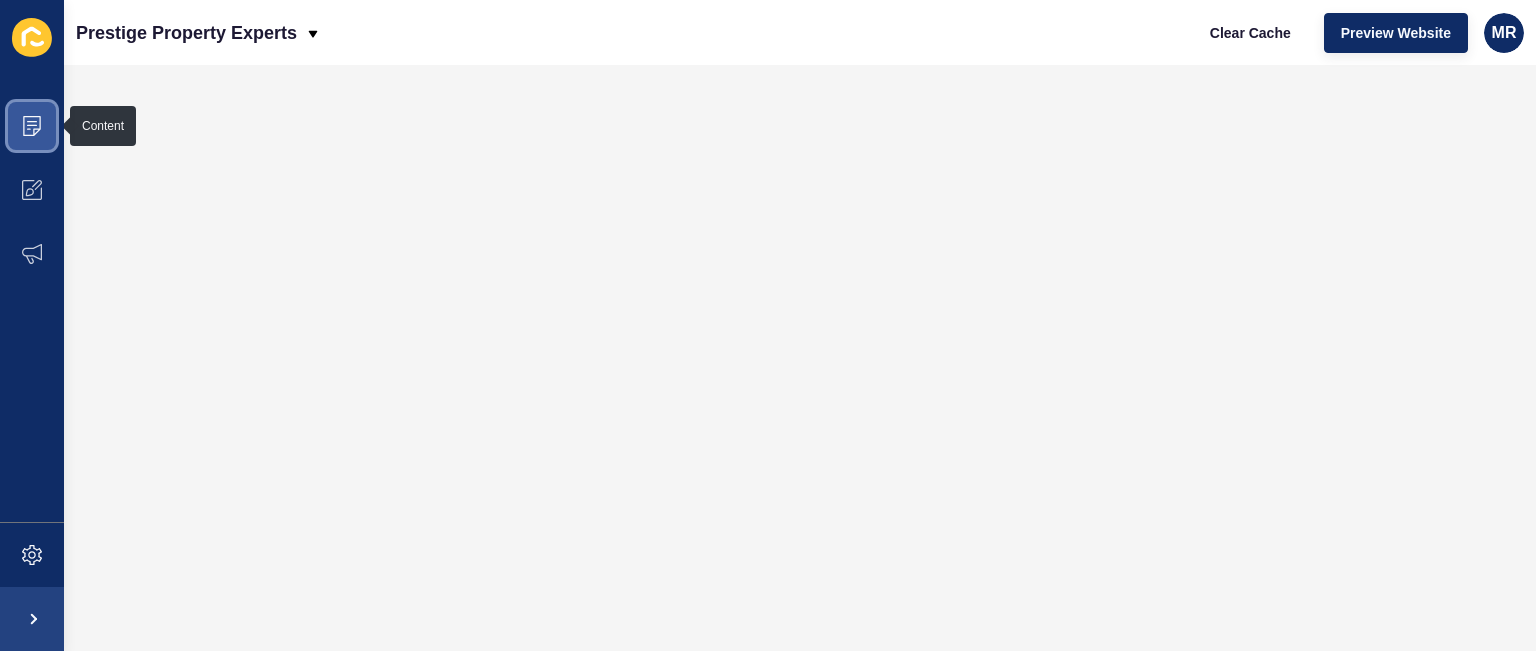 click at bounding box center (32, 126) 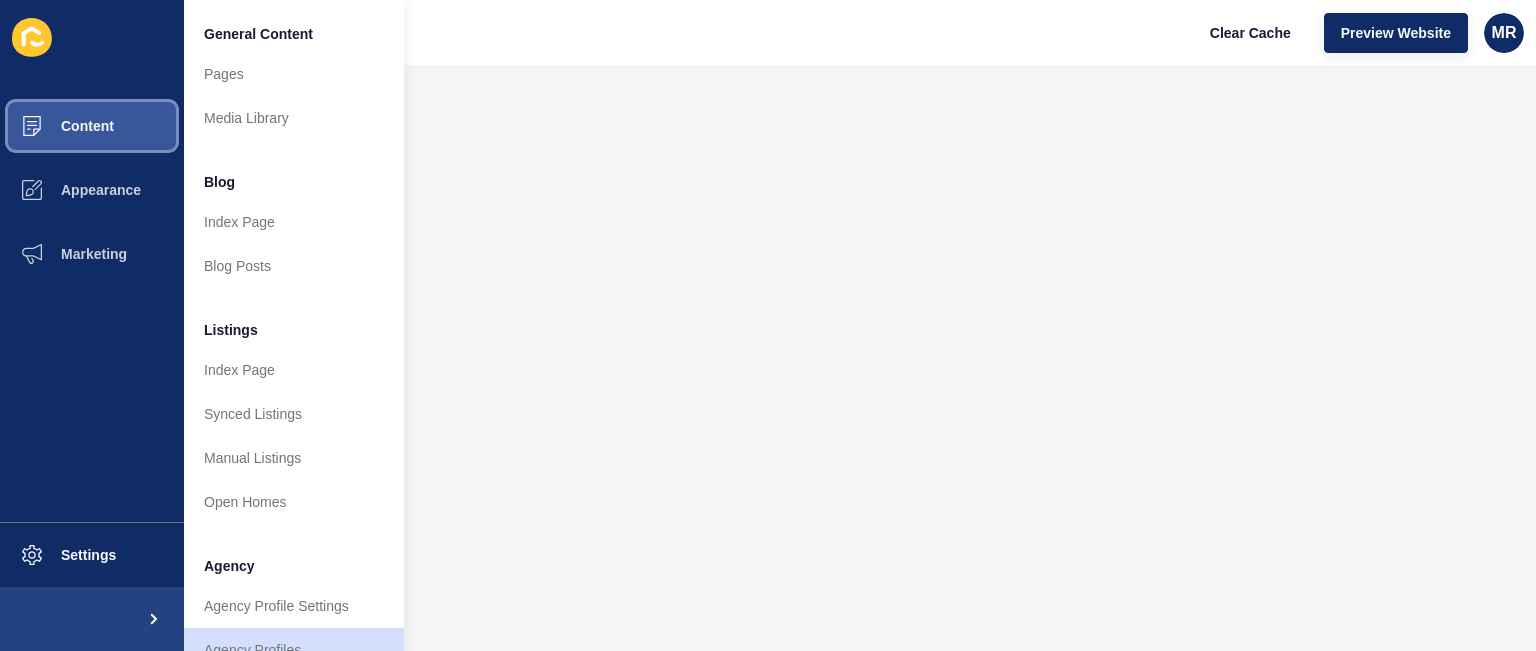 scroll, scrollTop: 536, scrollLeft: 0, axis: vertical 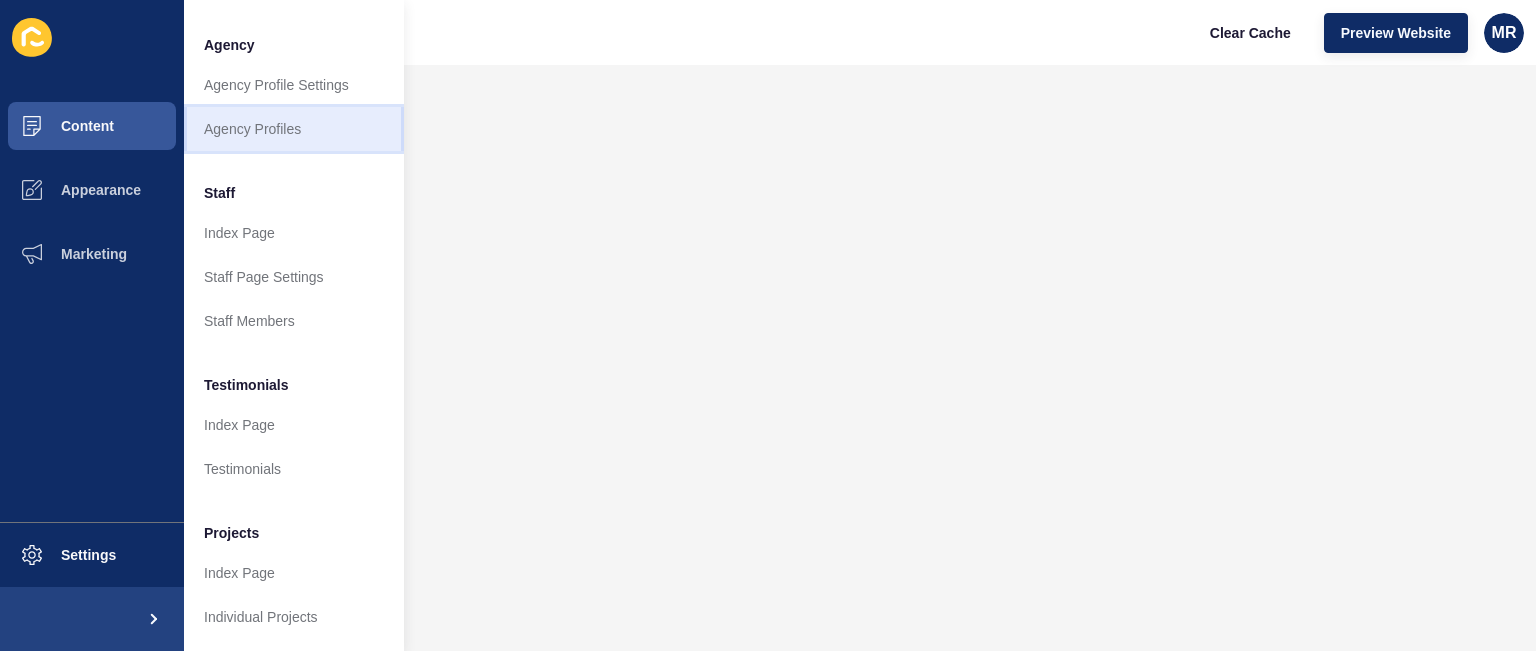 click on "Agency Profiles" at bounding box center (294, 129) 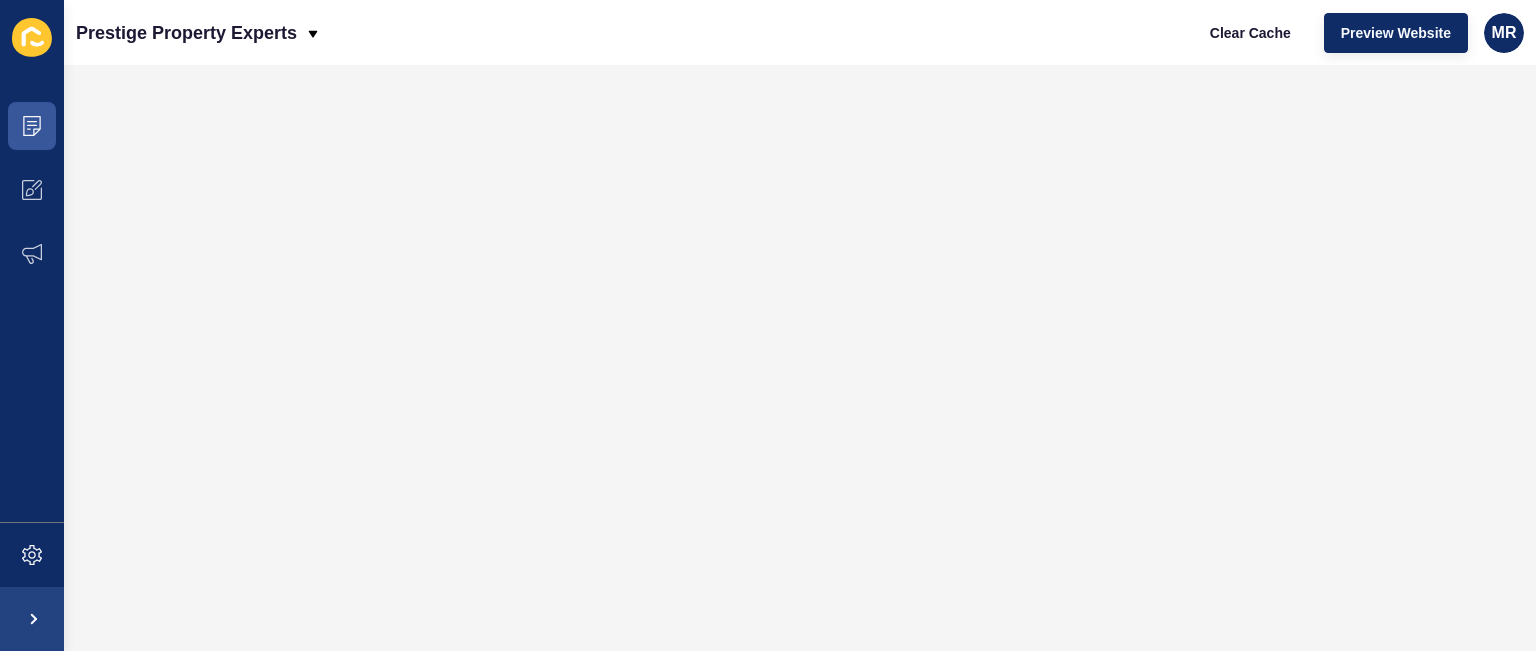 scroll, scrollTop: 0, scrollLeft: 0, axis: both 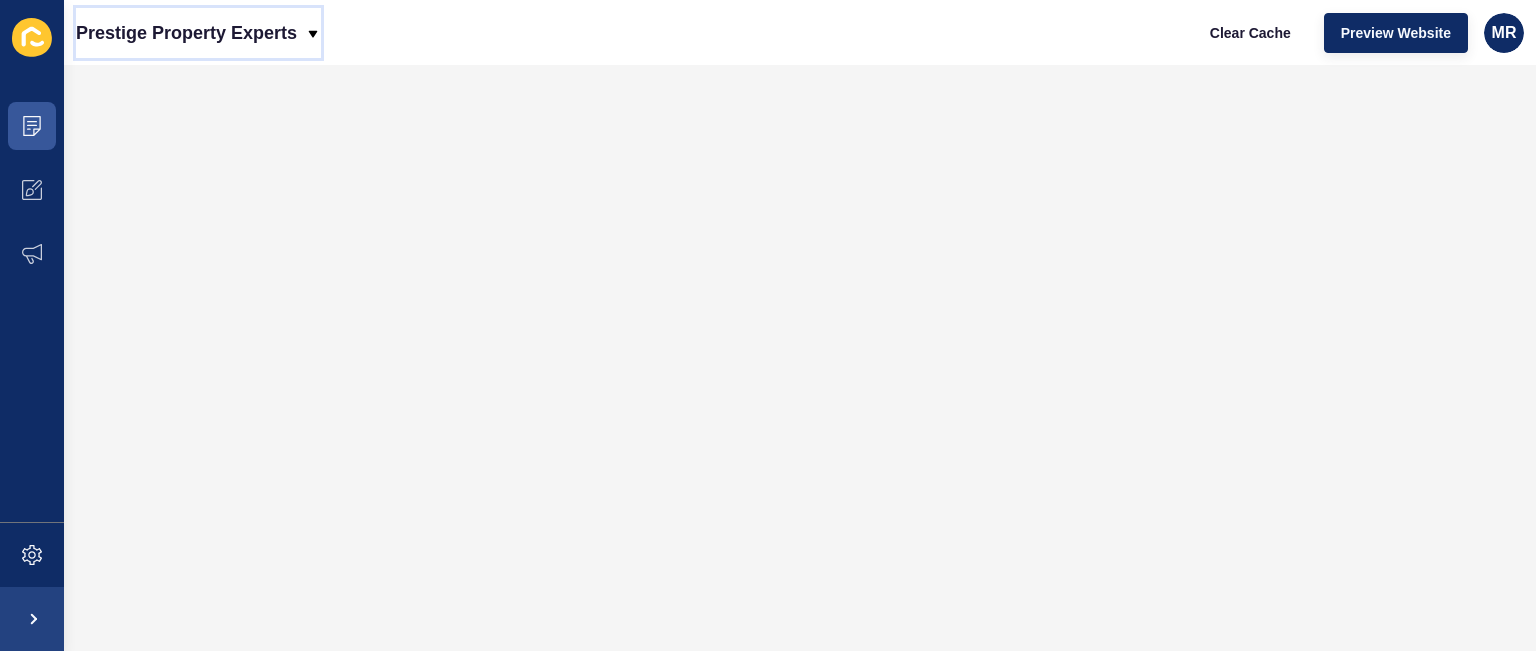 click on "Prestige Property Experts" at bounding box center [186, 33] 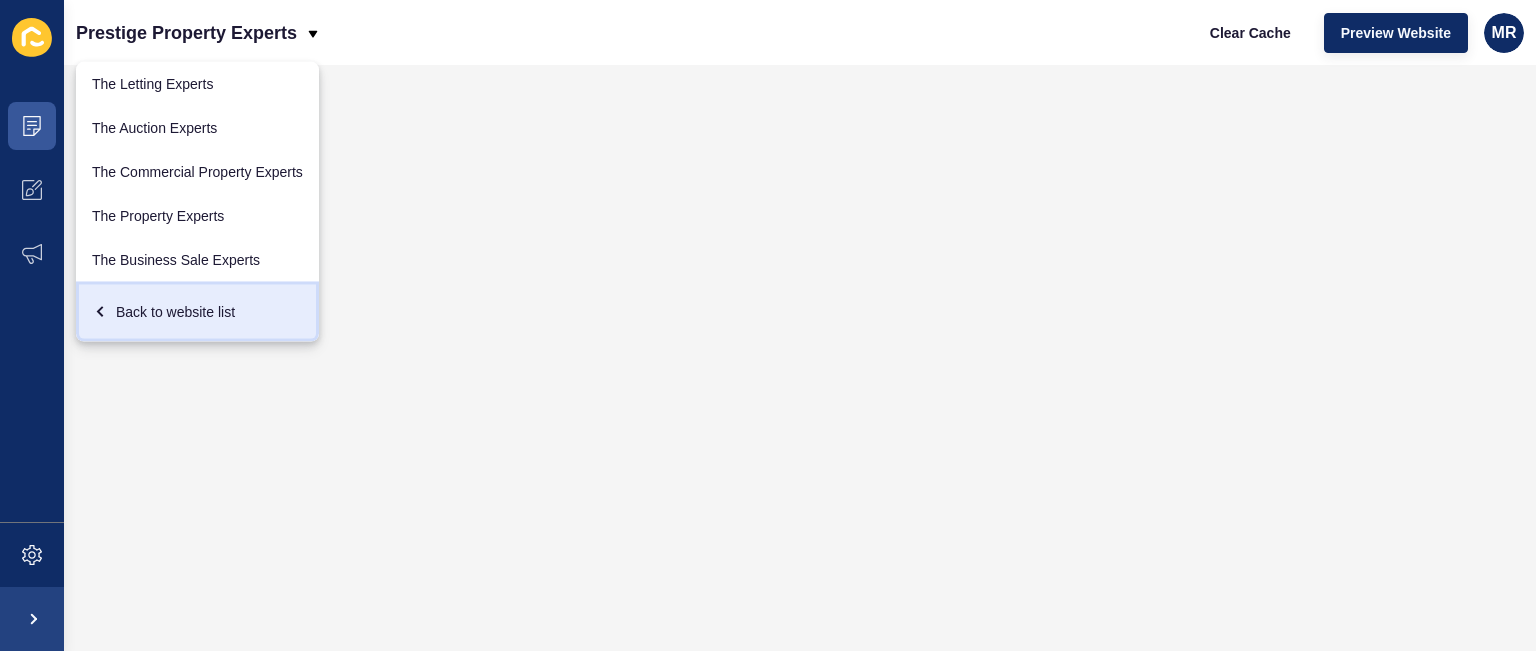 click on "Back to website list" at bounding box center (197, 312) 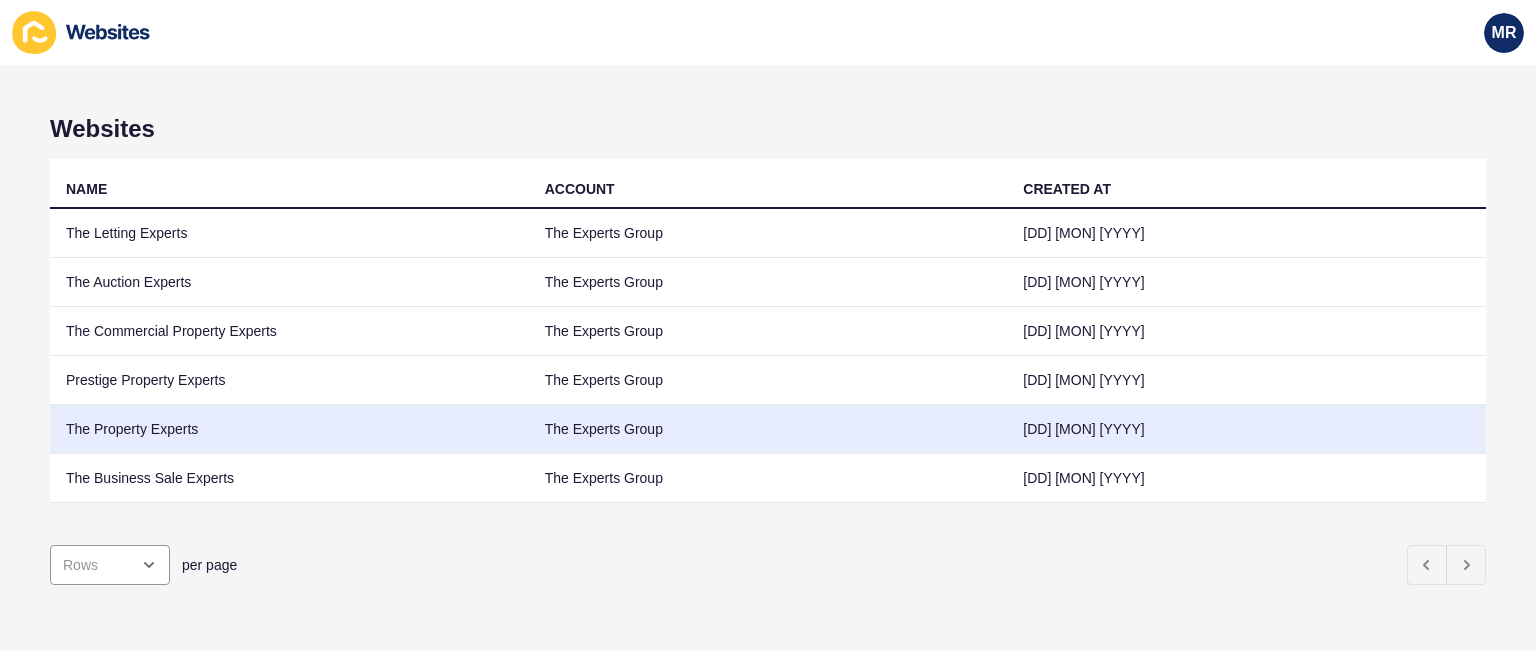 click on "The Property Experts" at bounding box center (289, 429) 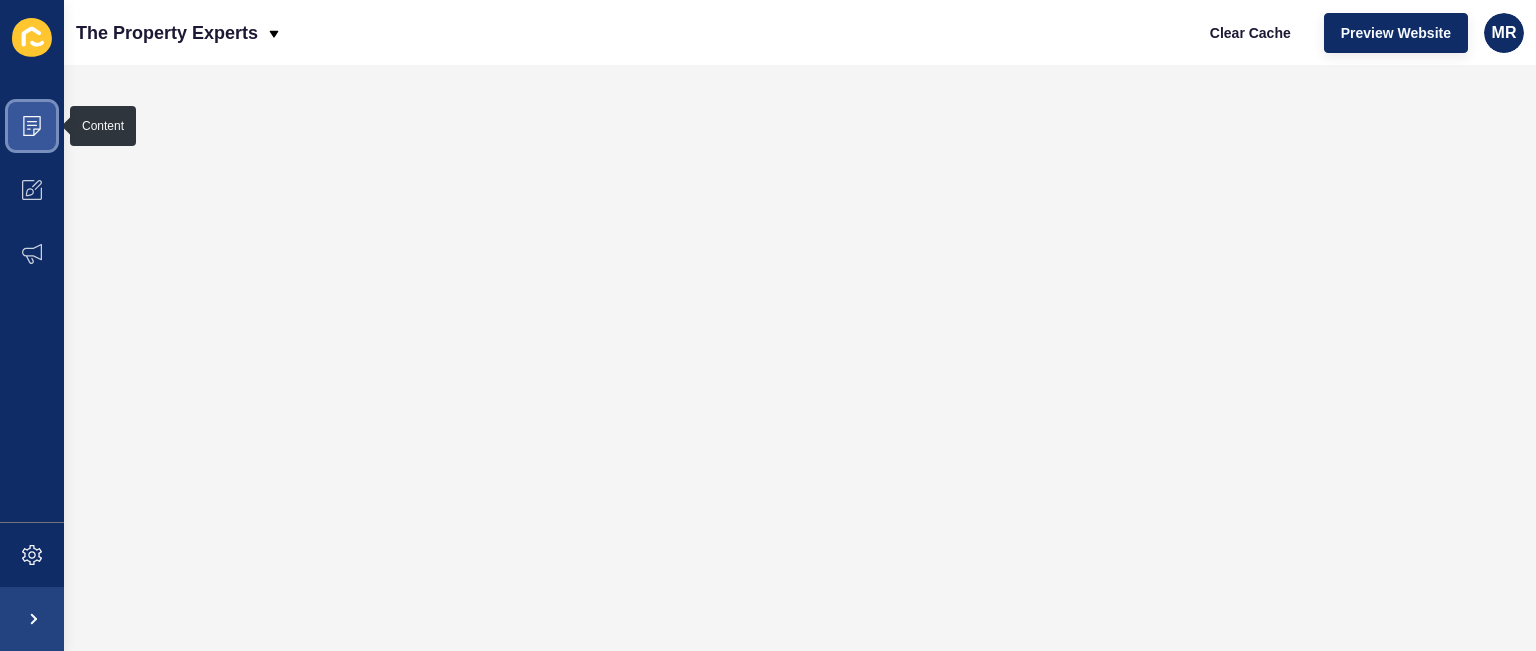 click at bounding box center [32, 126] 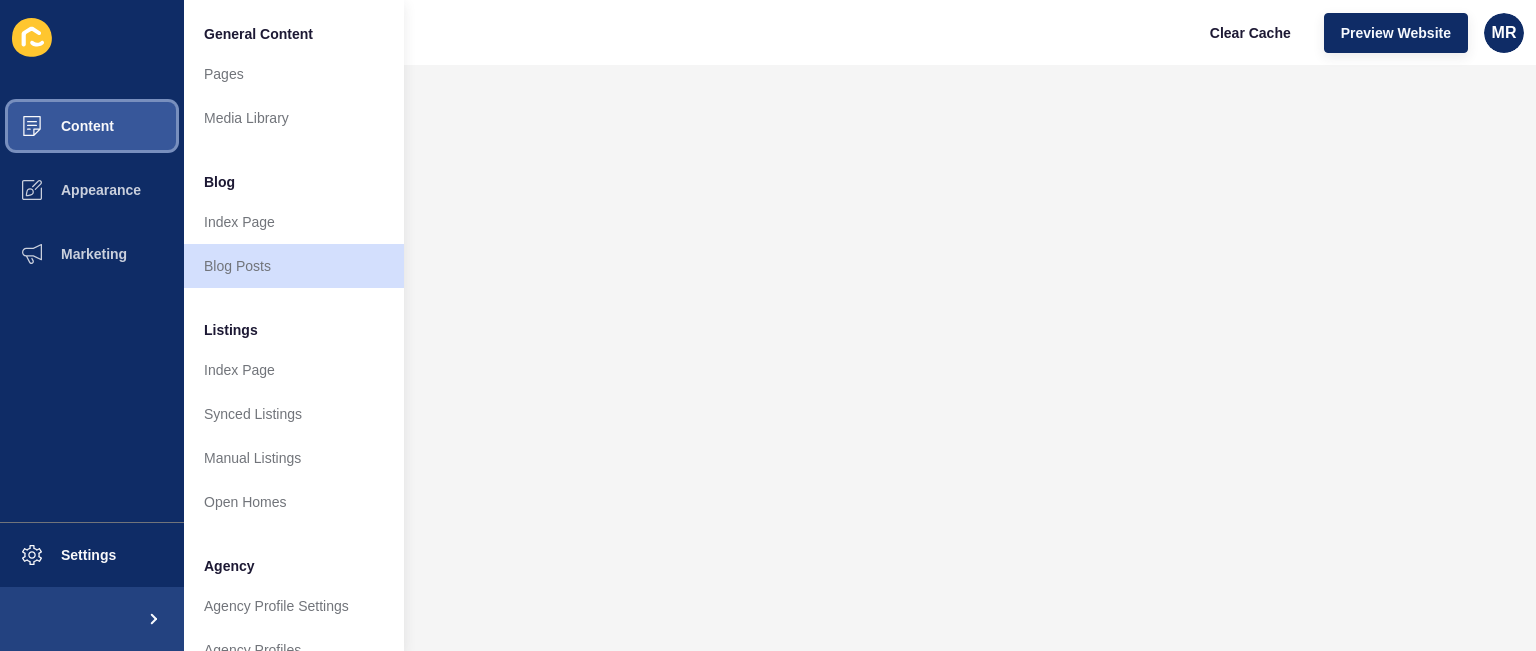 scroll, scrollTop: 536, scrollLeft: 0, axis: vertical 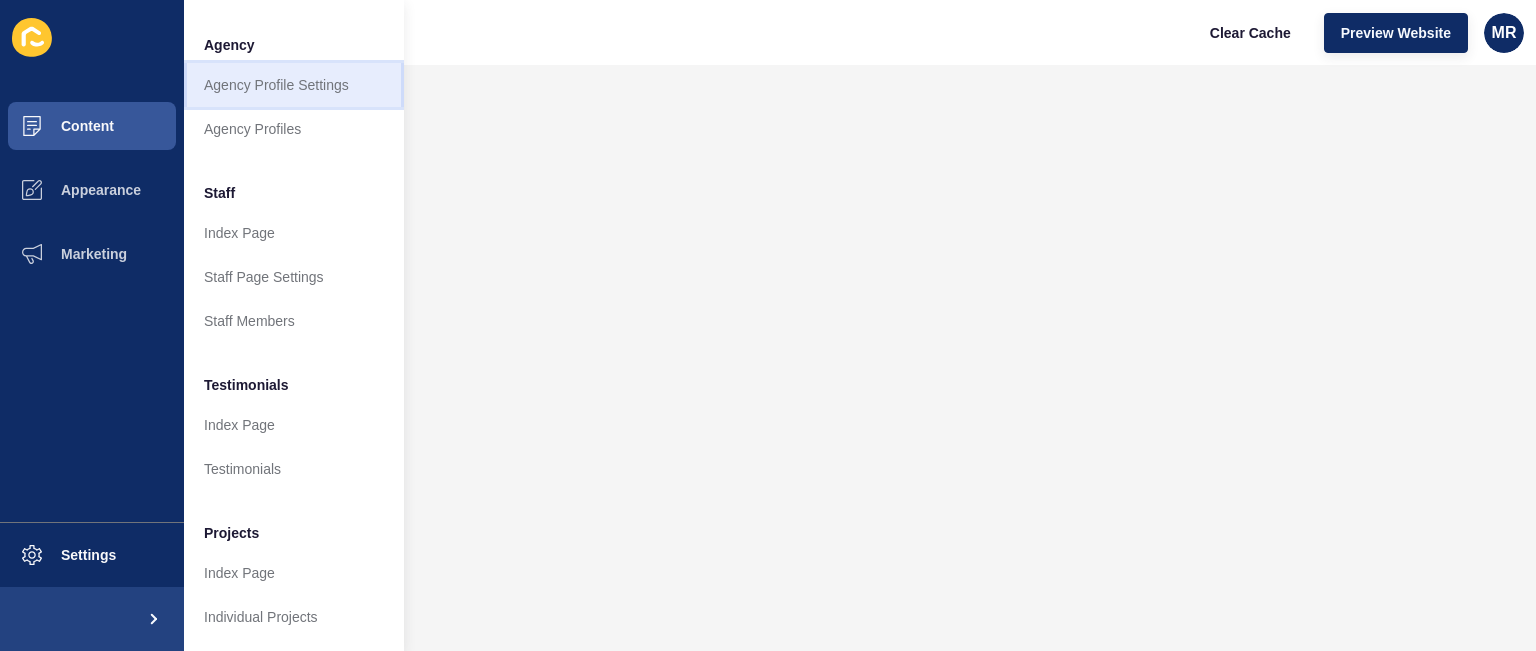 click on "Agency Profile Settings" at bounding box center (294, 85) 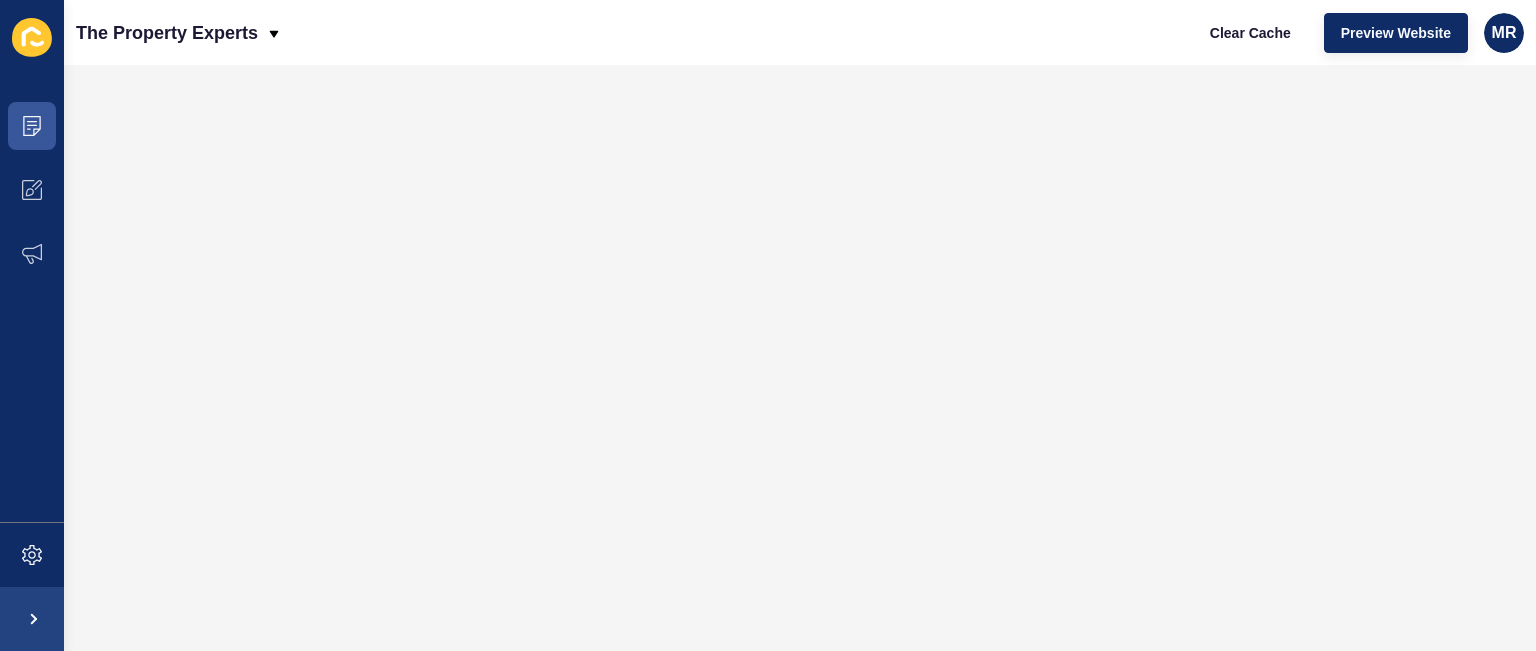 scroll, scrollTop: 0, scrollLeft: 0, axis: both 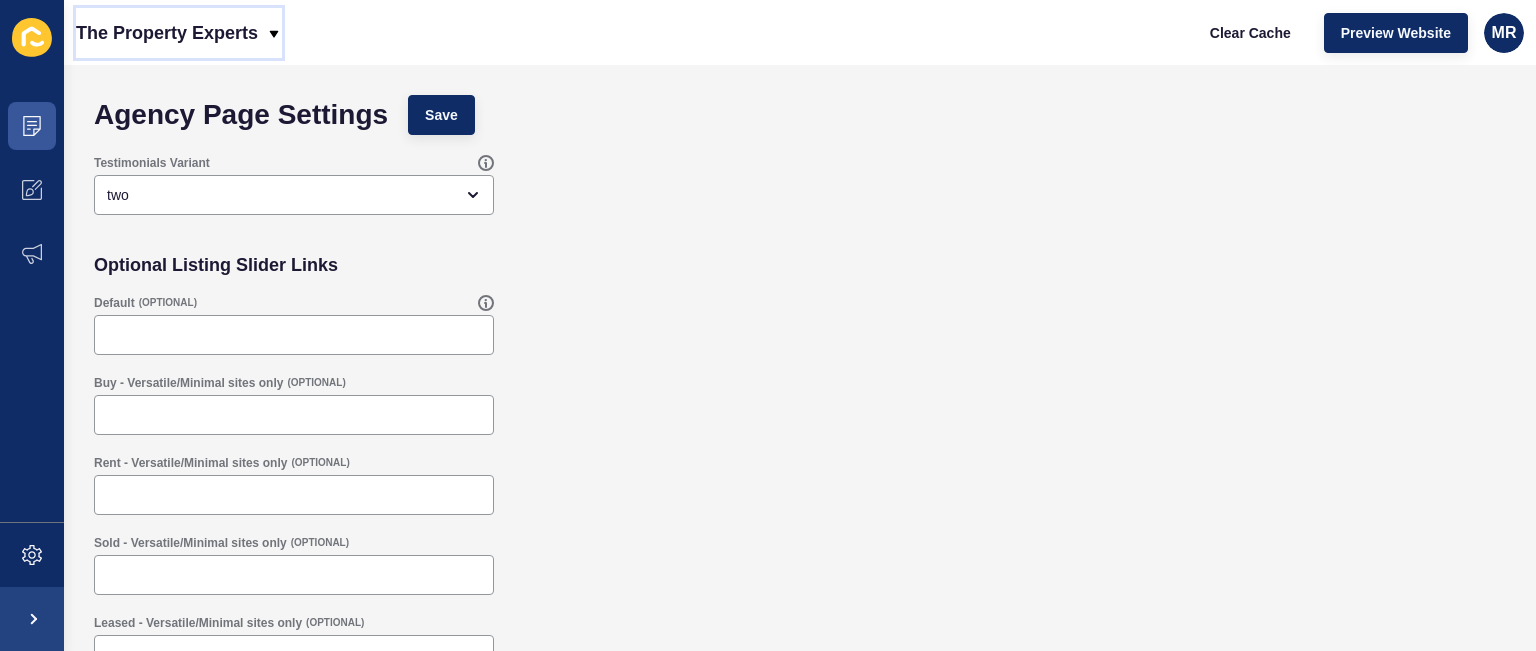 click on "The Property Experts" at bounding box center (167, 33) 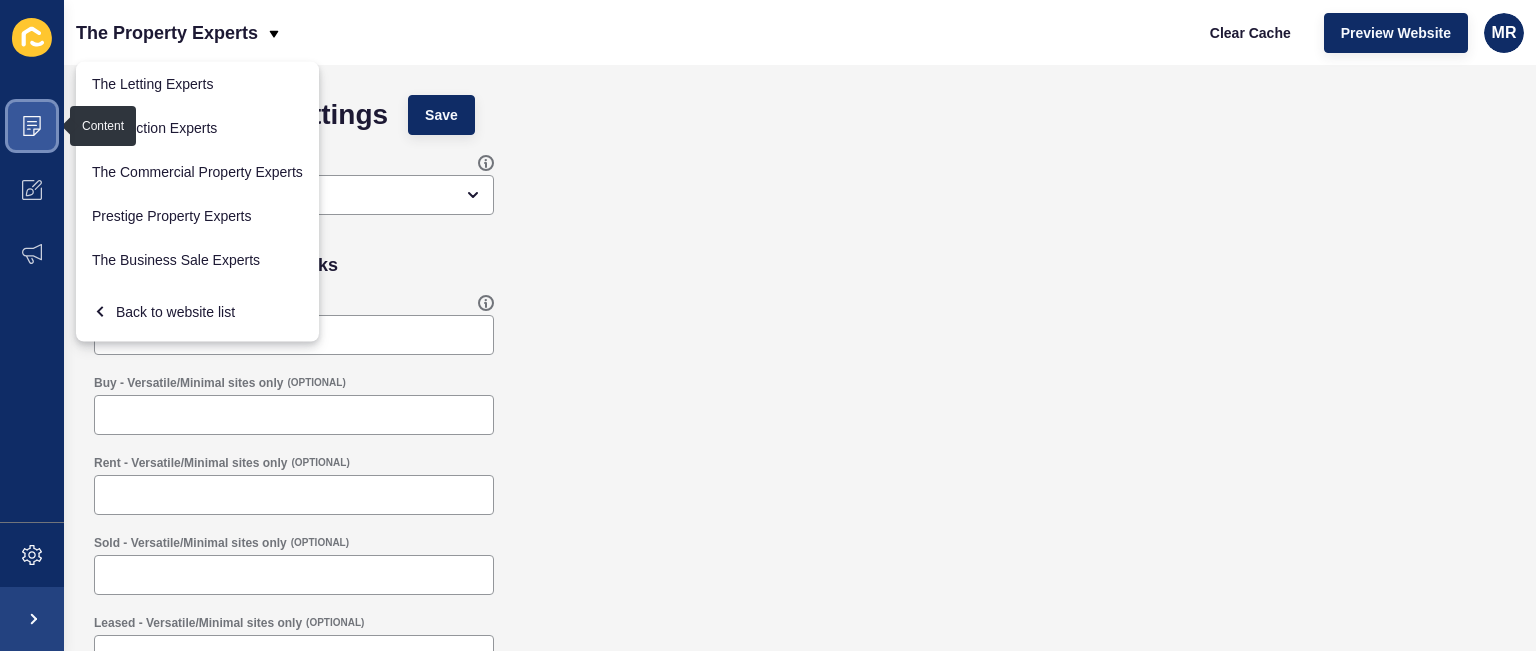 click at bounding box center (32, 126) 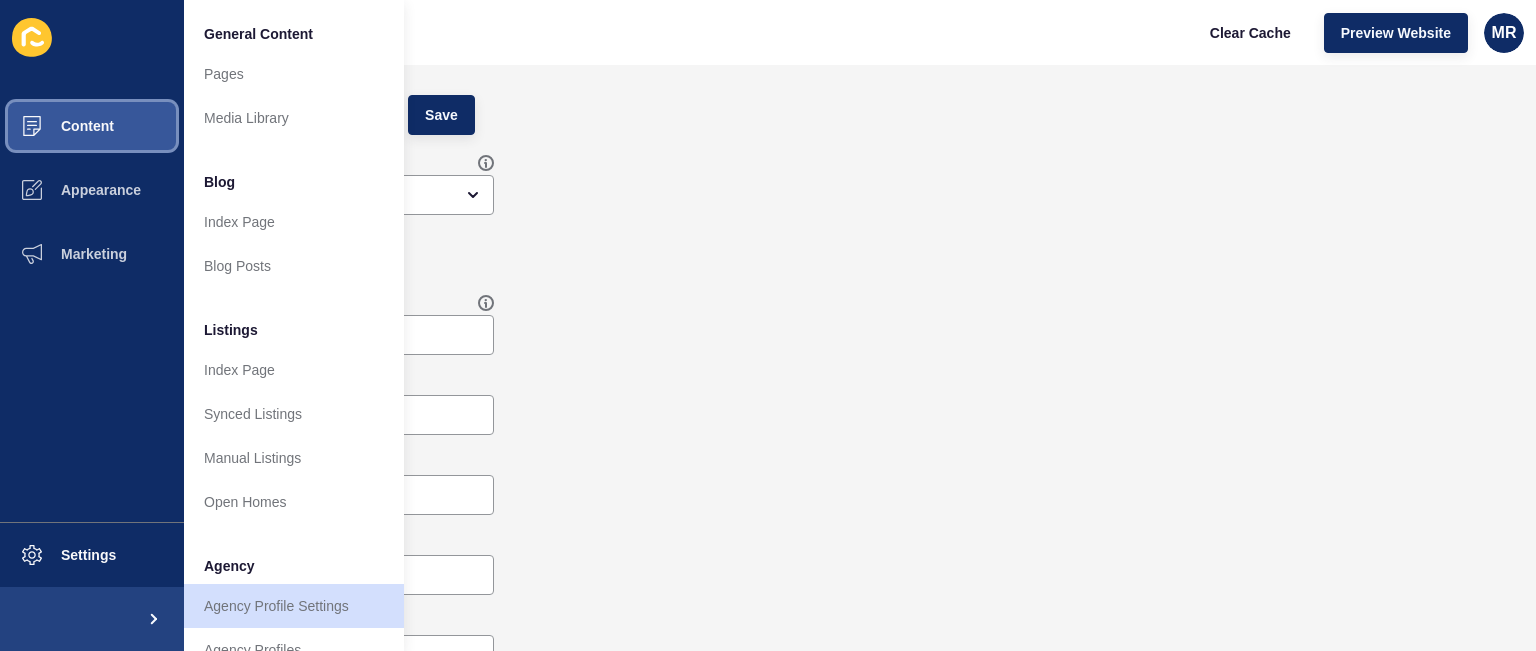 scroll, scrollTop: 536, scrollLeft: 0, axis: vertical 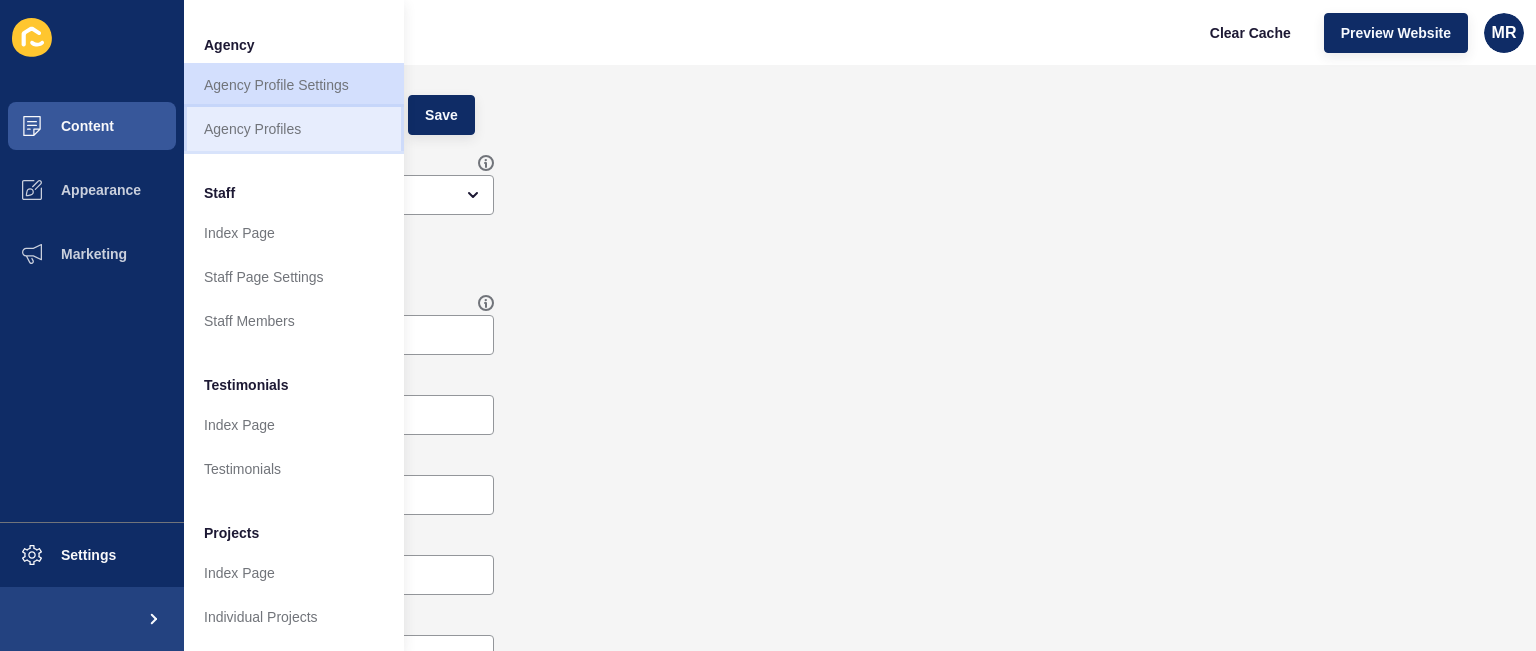 click on "Agency Profiles" at bounding box center (294, 129) 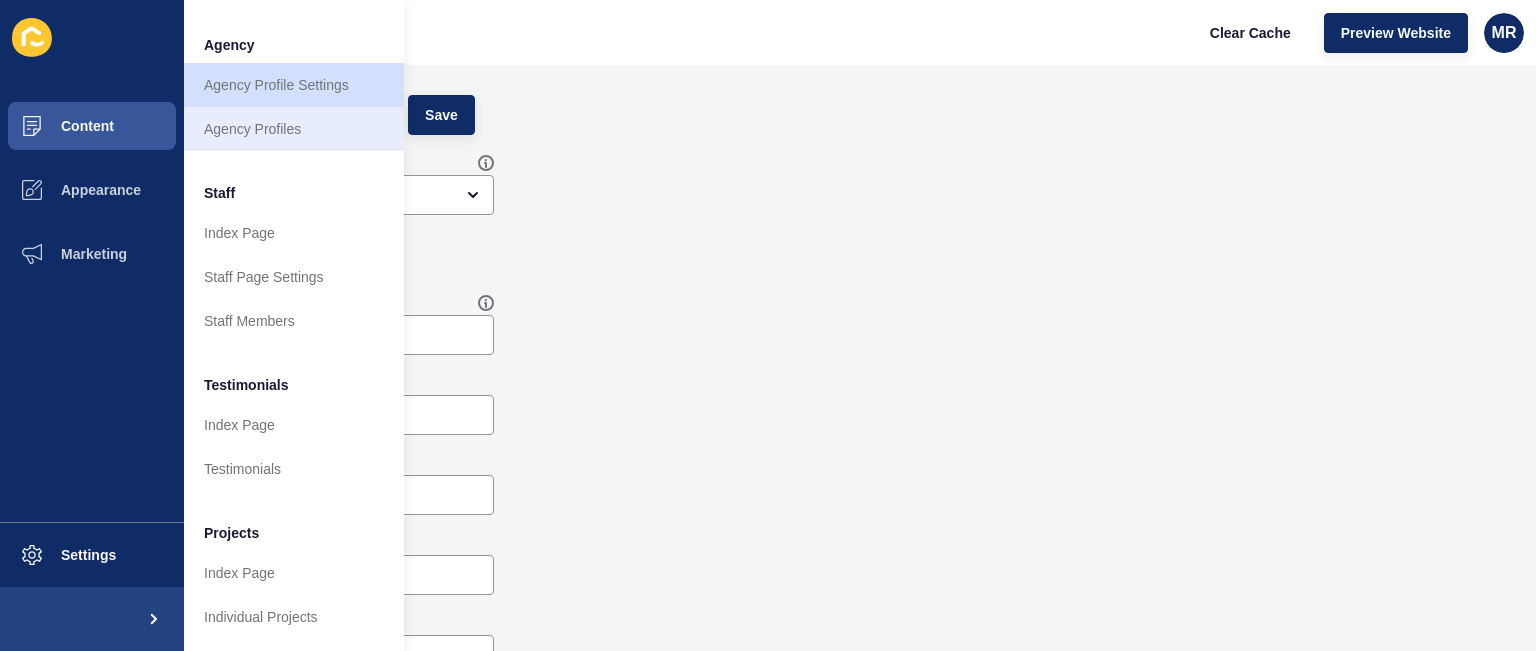 scroll, scrollTop: 0, scrollLeft: 0, axis: both 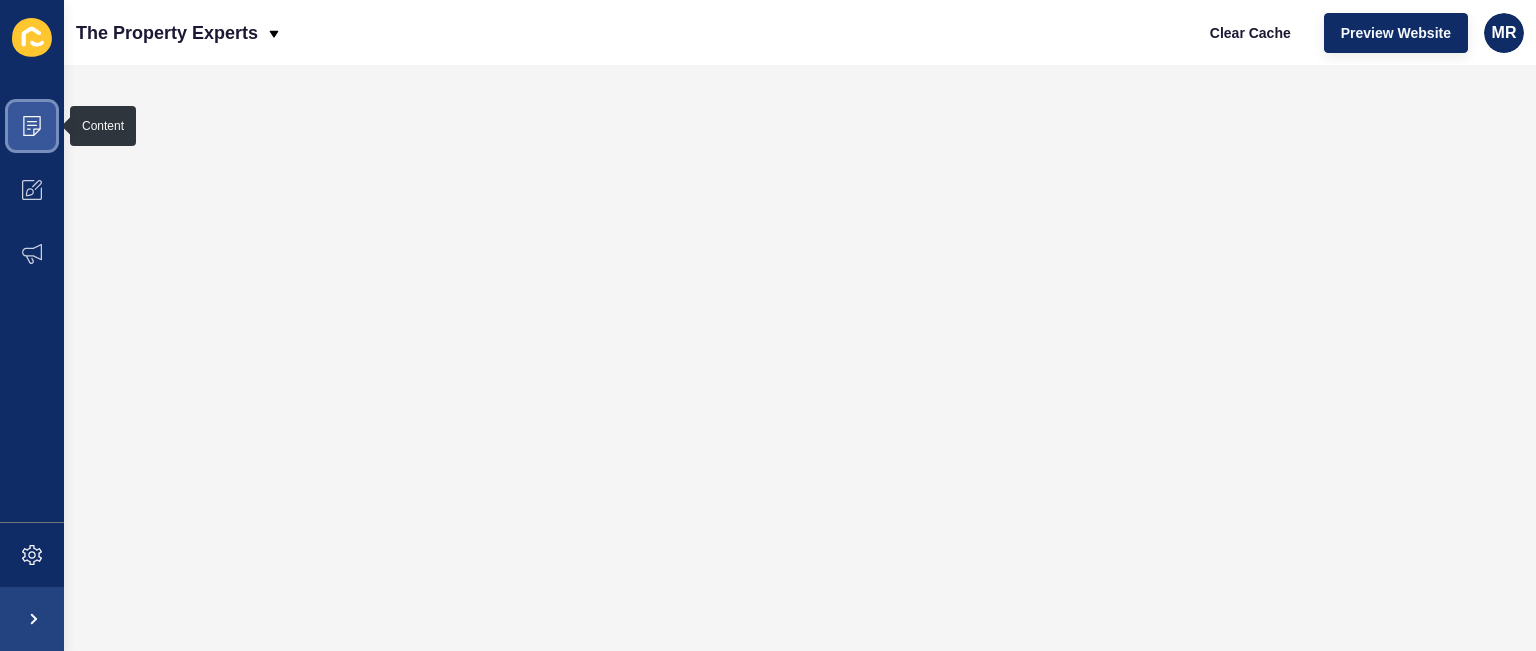 click at bounding box center [32, 126] 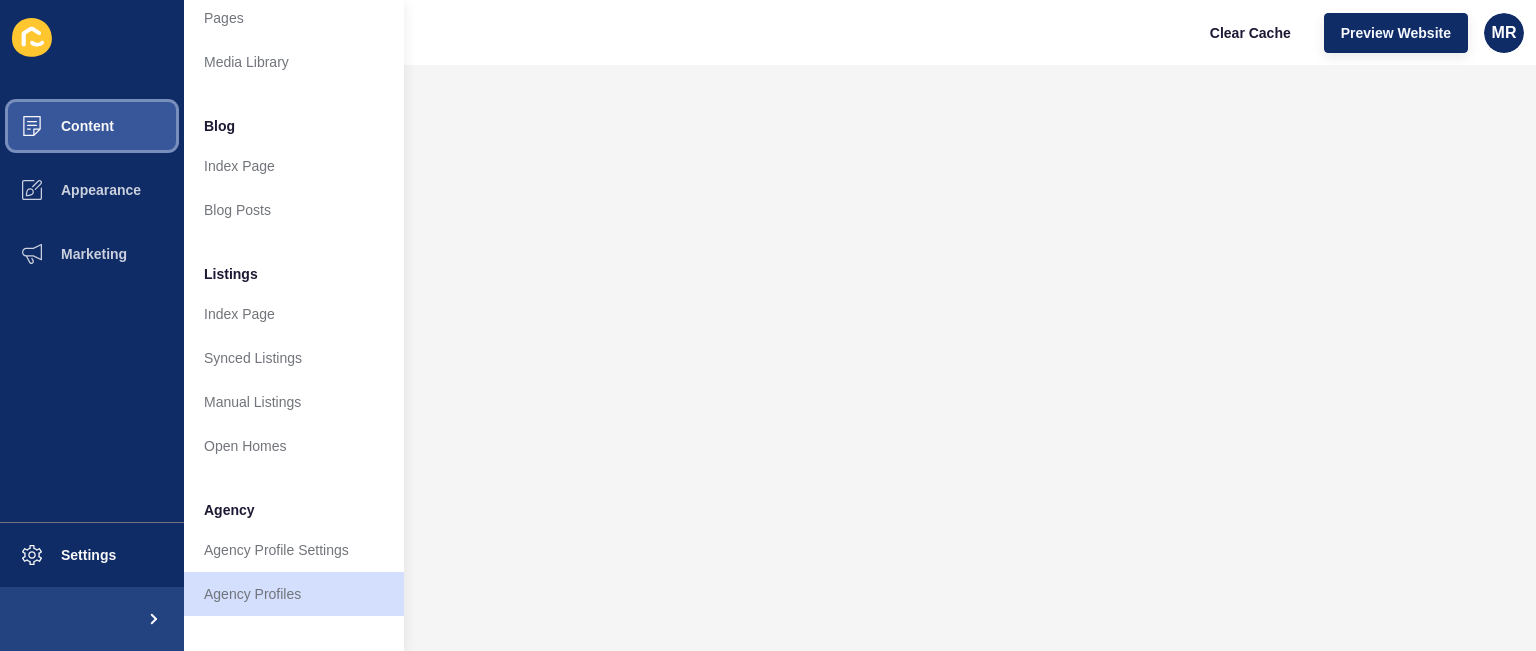 scroll, scrollTop: 80, scrollLeft: 0, axis: vertical 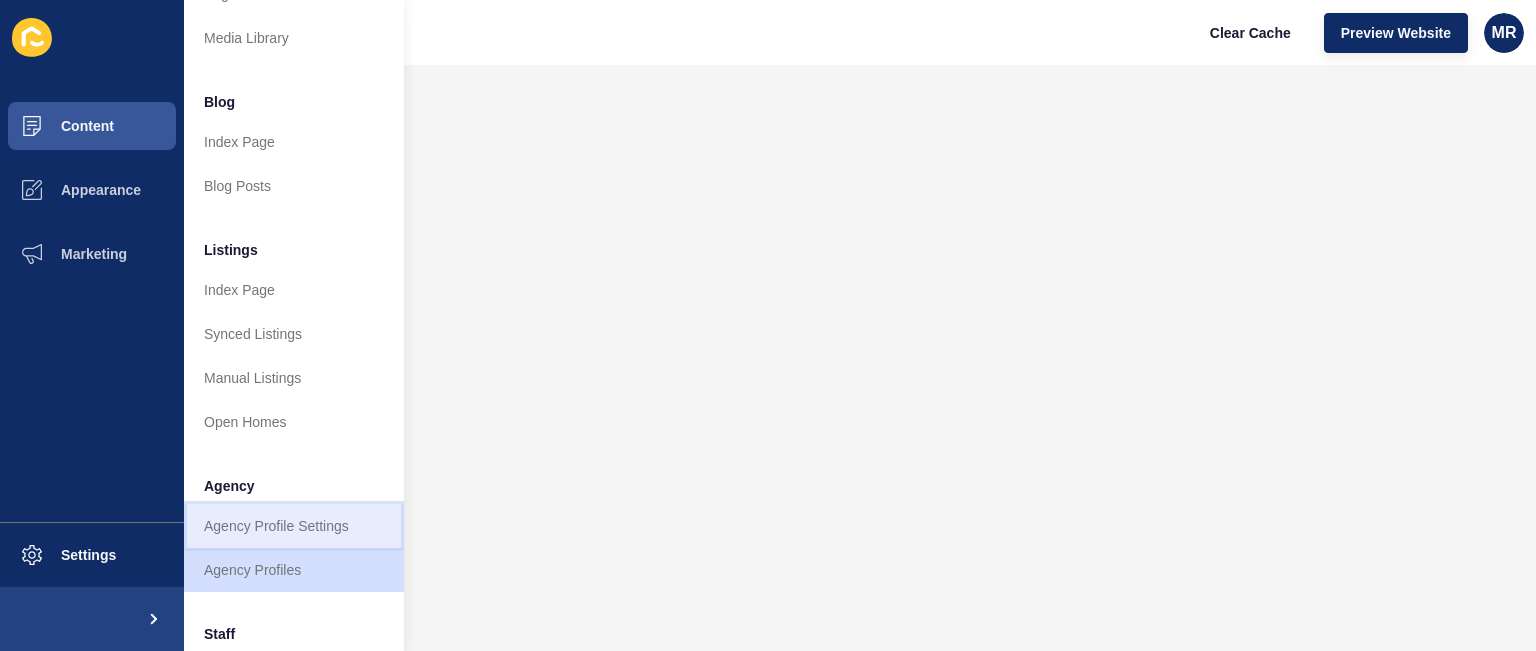 click on "Agency Profile Settings" at bounding box center [294, 526] 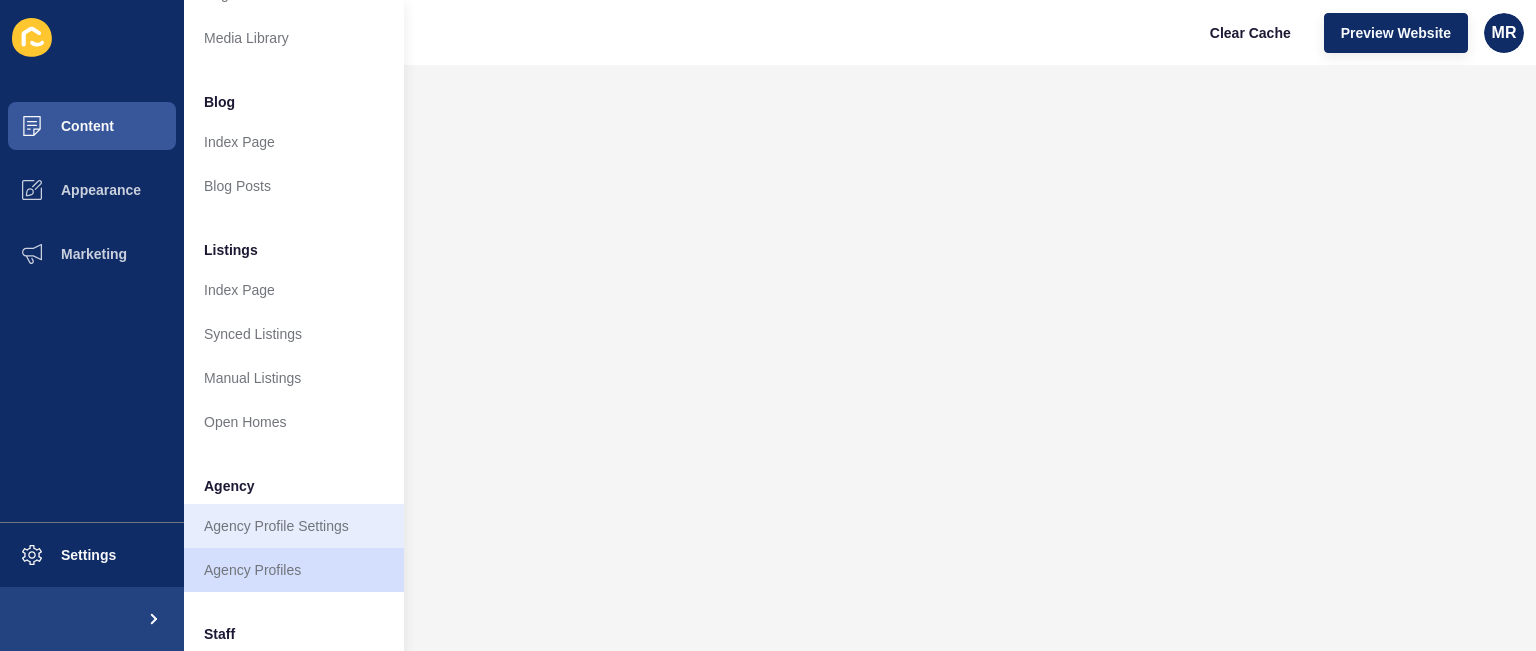 scroll, scrollTop: 0, scrollLeft: 0, axis: both 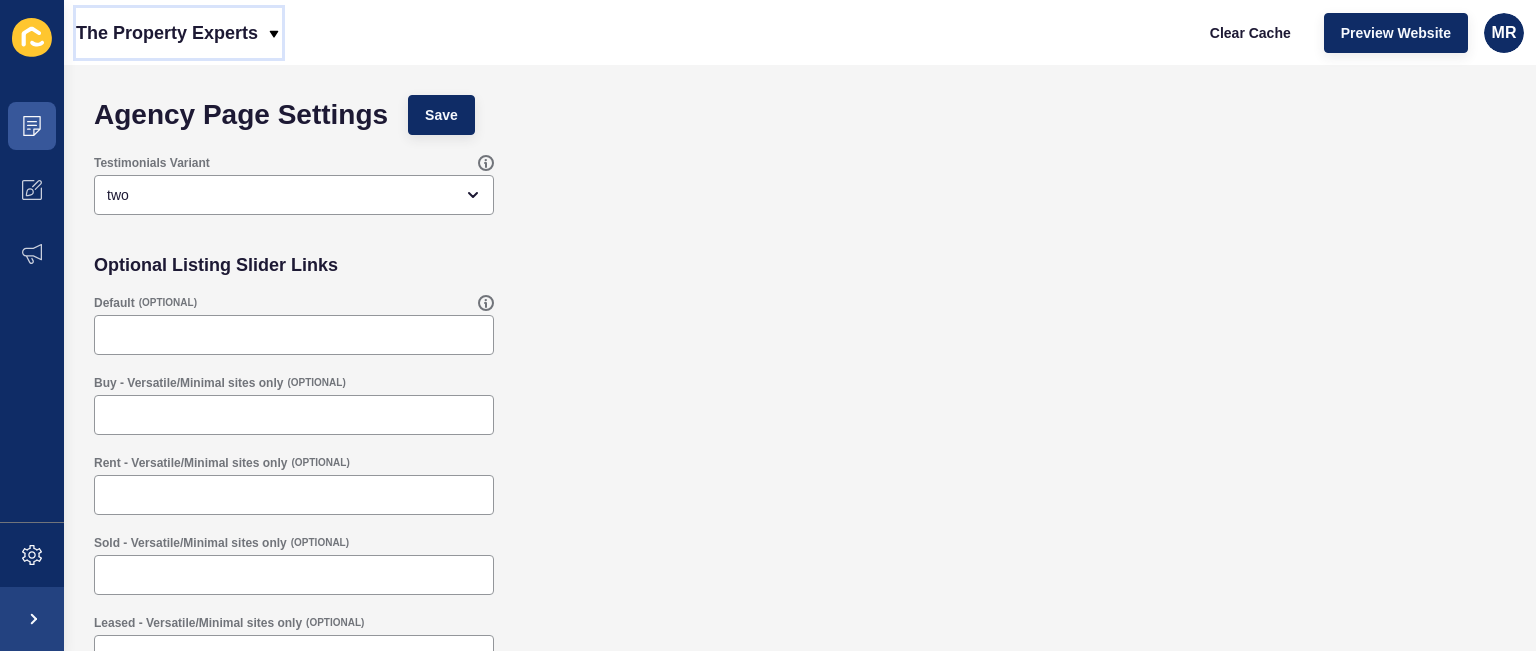 click on "The Property Experts" at bounding box center (167, 33) 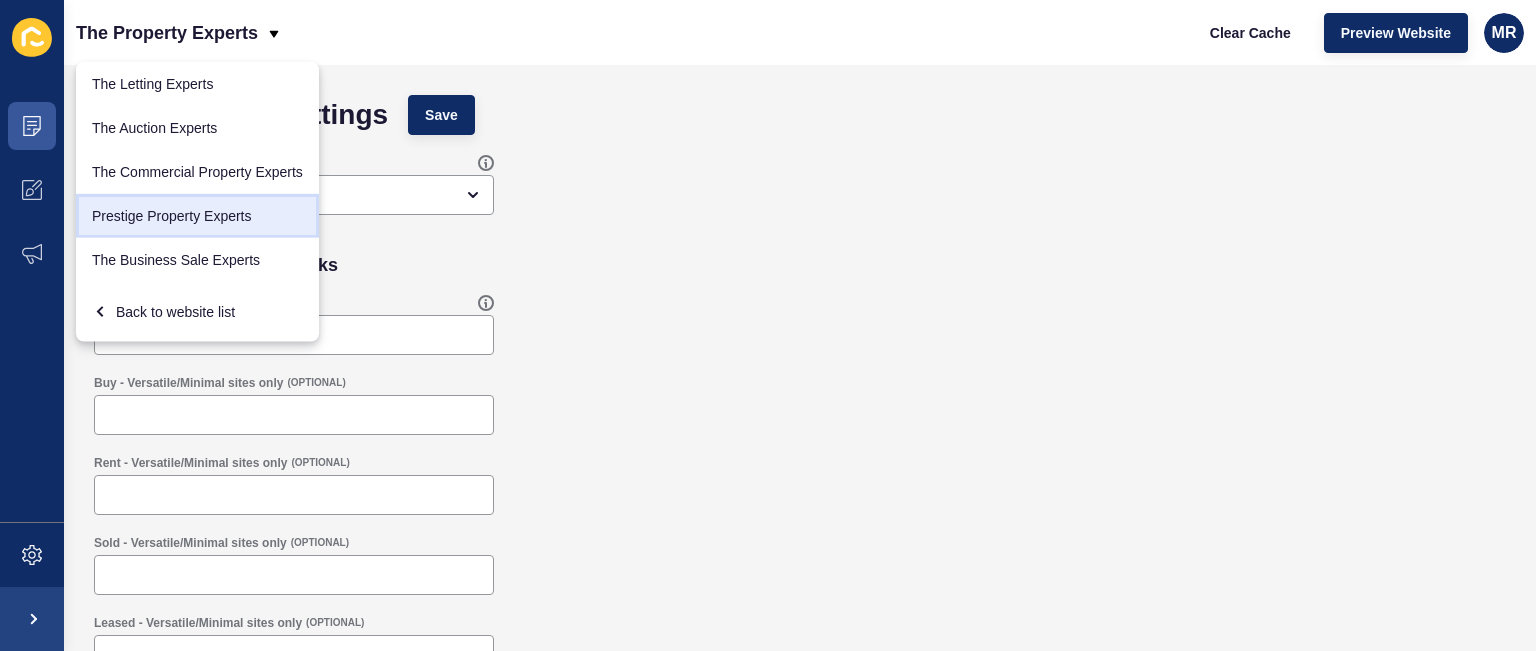 click on "Prestige Property Experts" at bounding box center [197, 84] 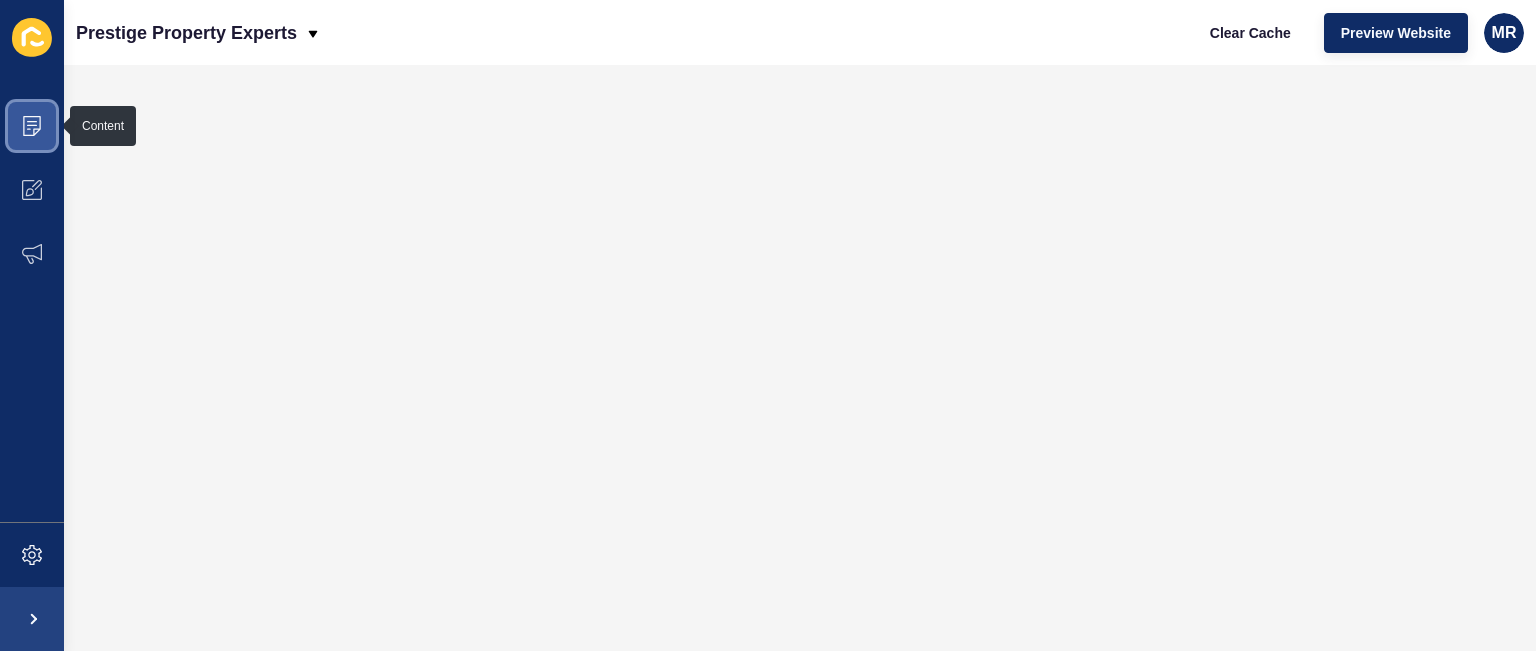 click at bounding box center [32, 126] 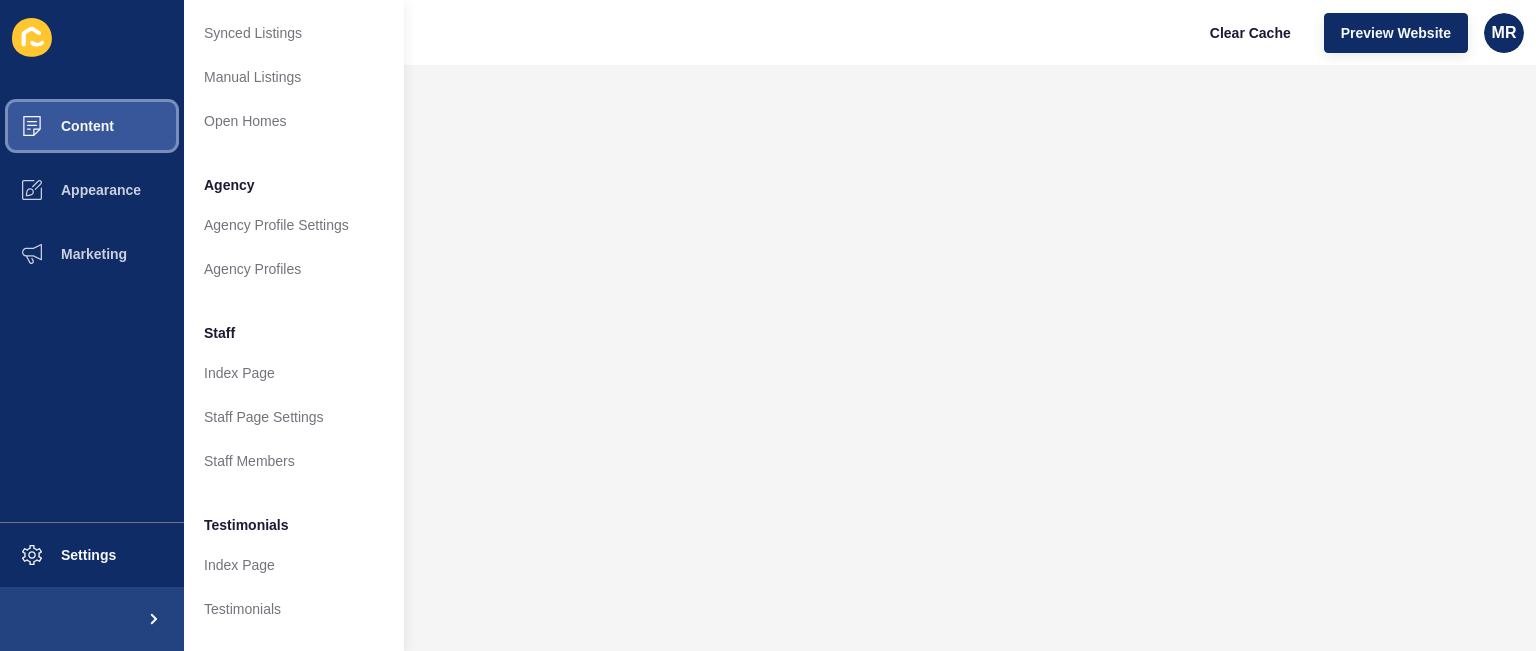 scroll, scrollTop: 400, scrollLeft: 0, axis: vertical 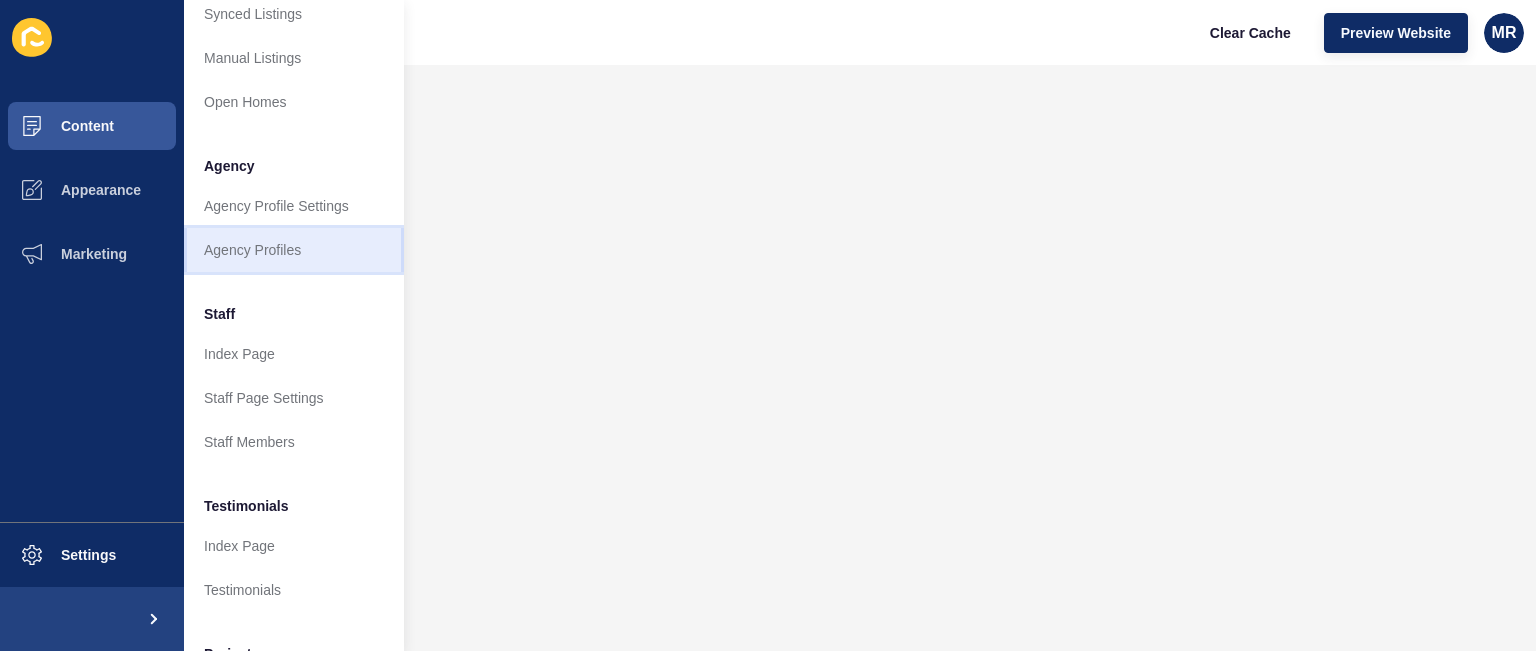 click on "Agency Profiles" at bounding box center [294, 250] 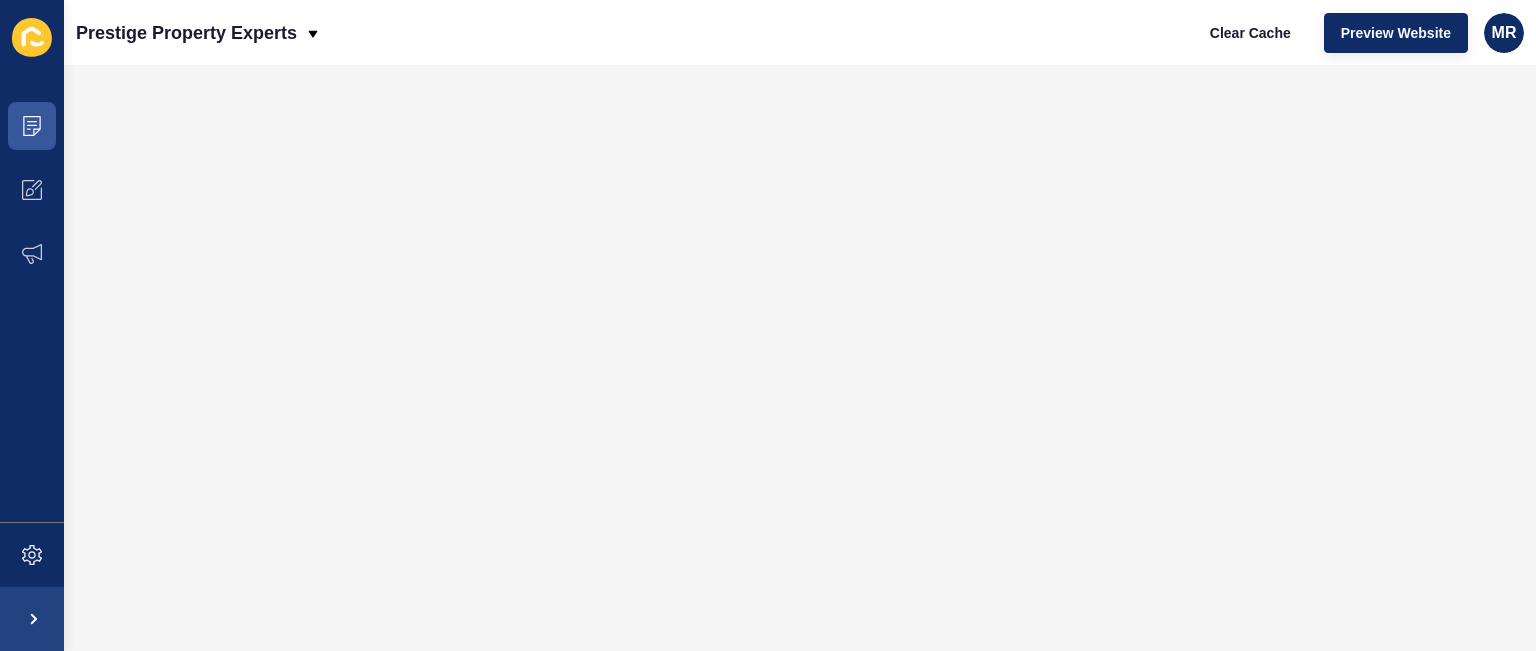 scroll, scrollTop: 0, scrollLeft: 0, axis: both 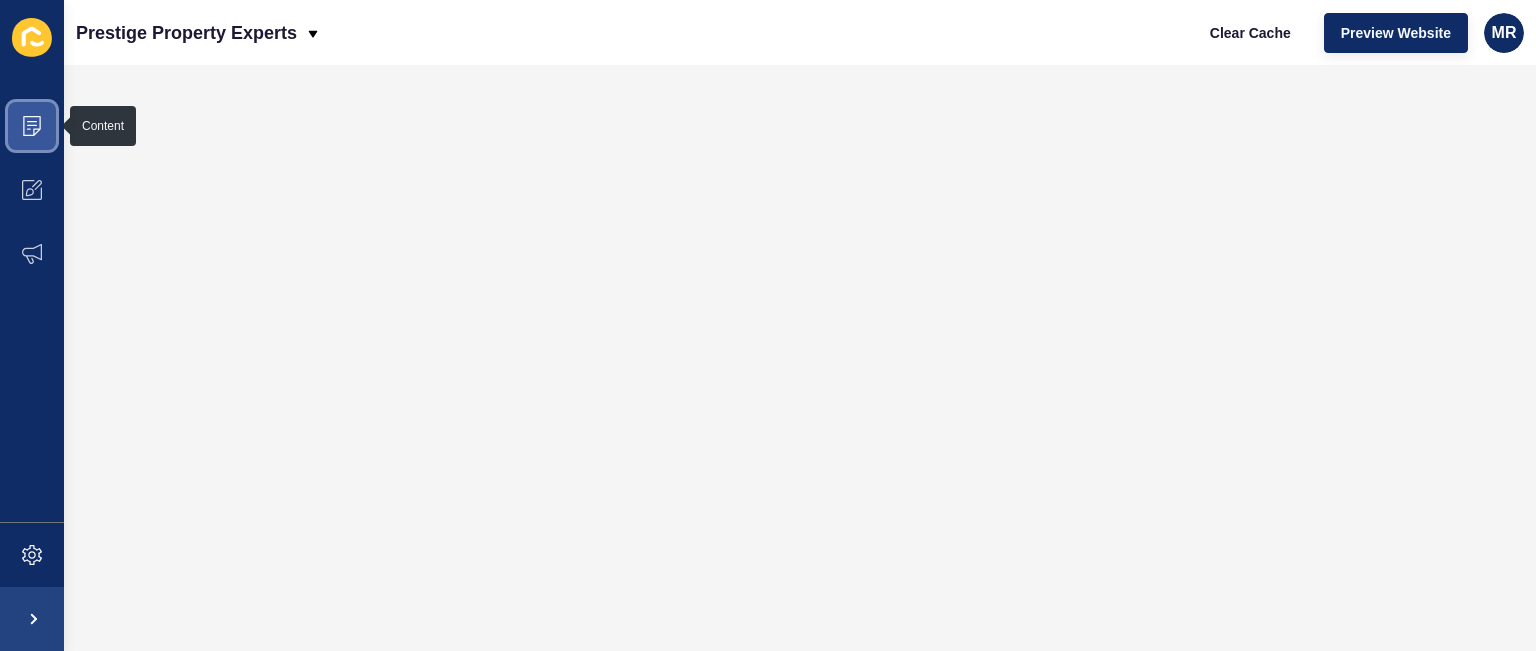 click at bounding box center [32, 126] 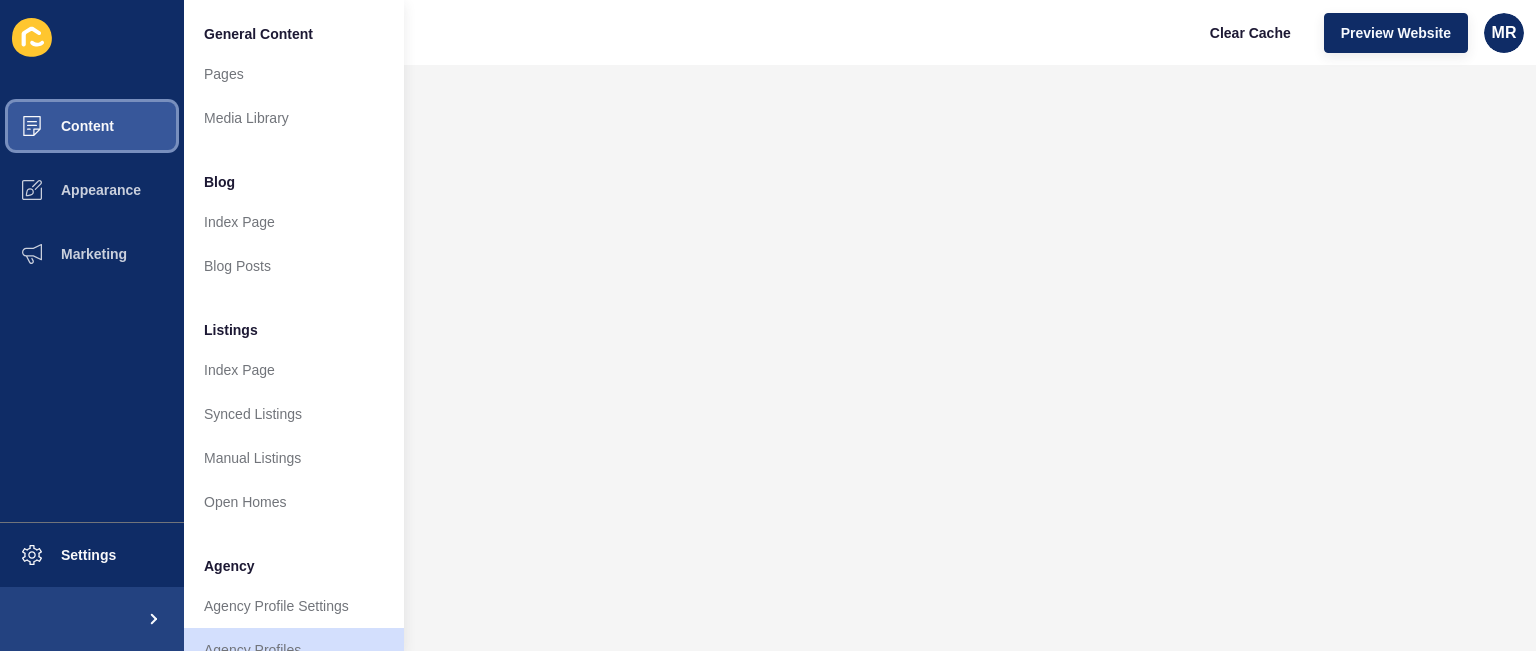 scroll, scrollTop: 536, scrollLeft: 0, axis: vertical 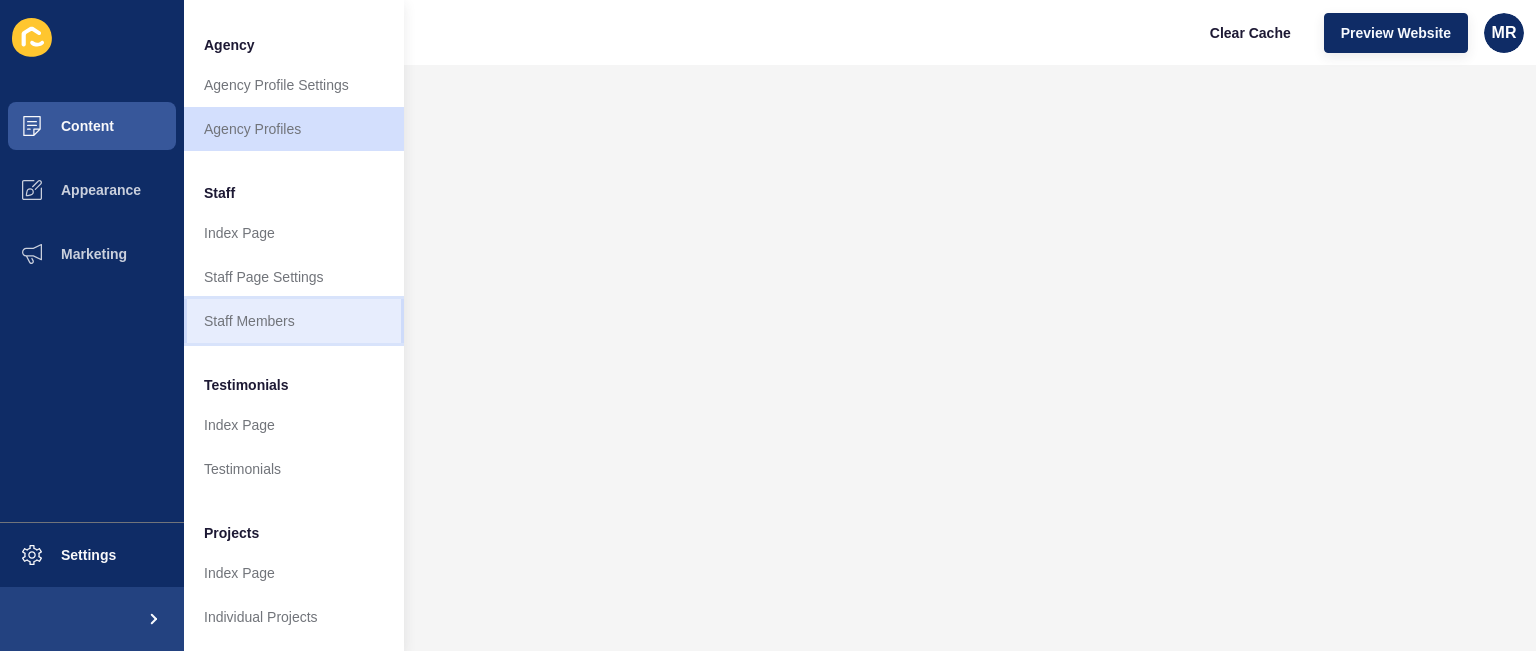 click on "Staff Members" at bounding box center [294, 321] 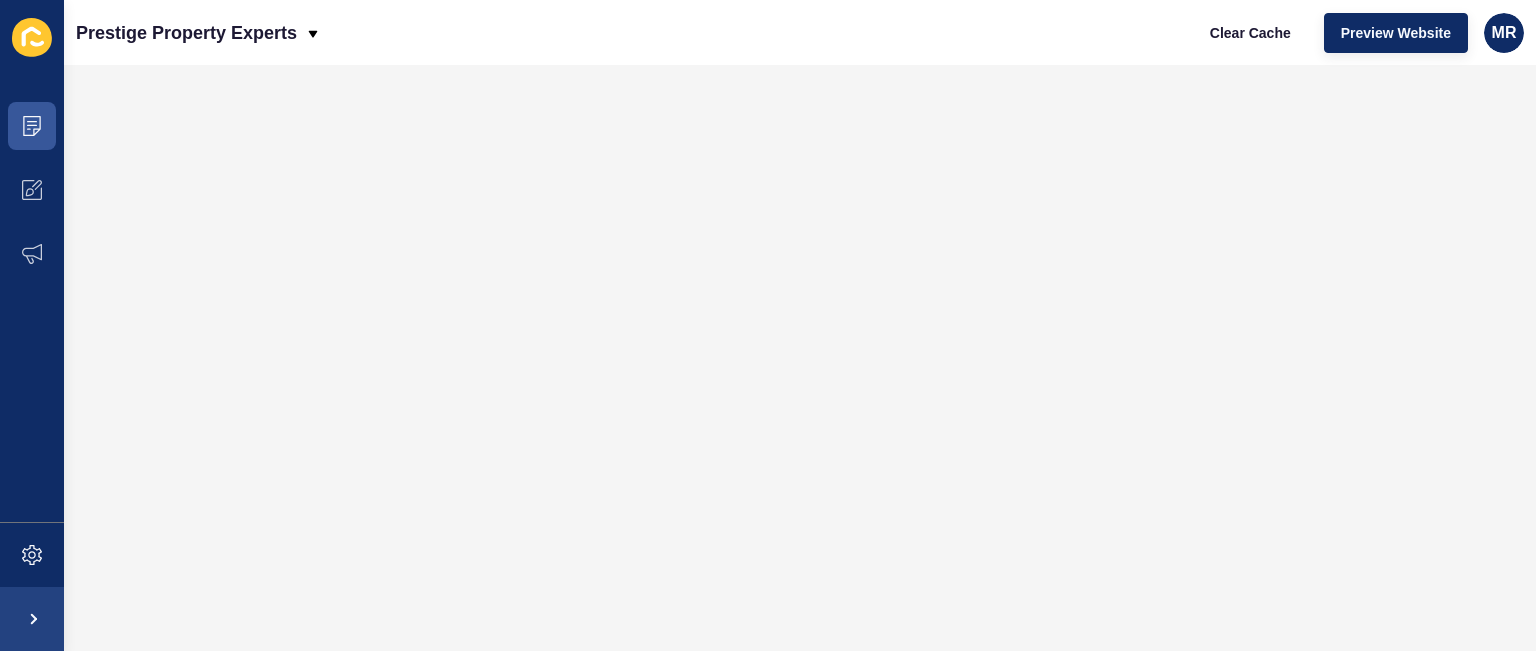 scroll, scrollTop: 0, scrollLeft: 0, axis: both 